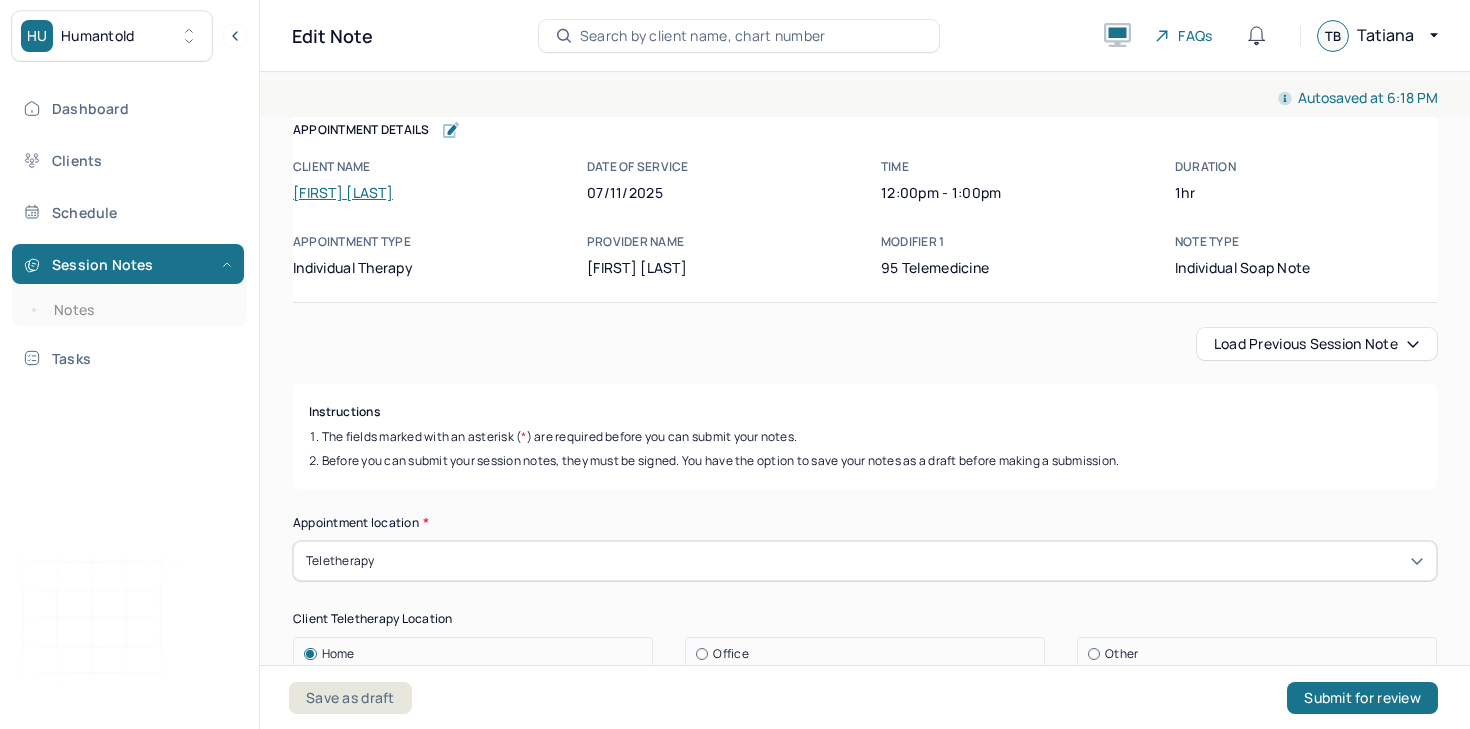 scroll, scrollTop: 0, scrollLeft: 0, axis: both 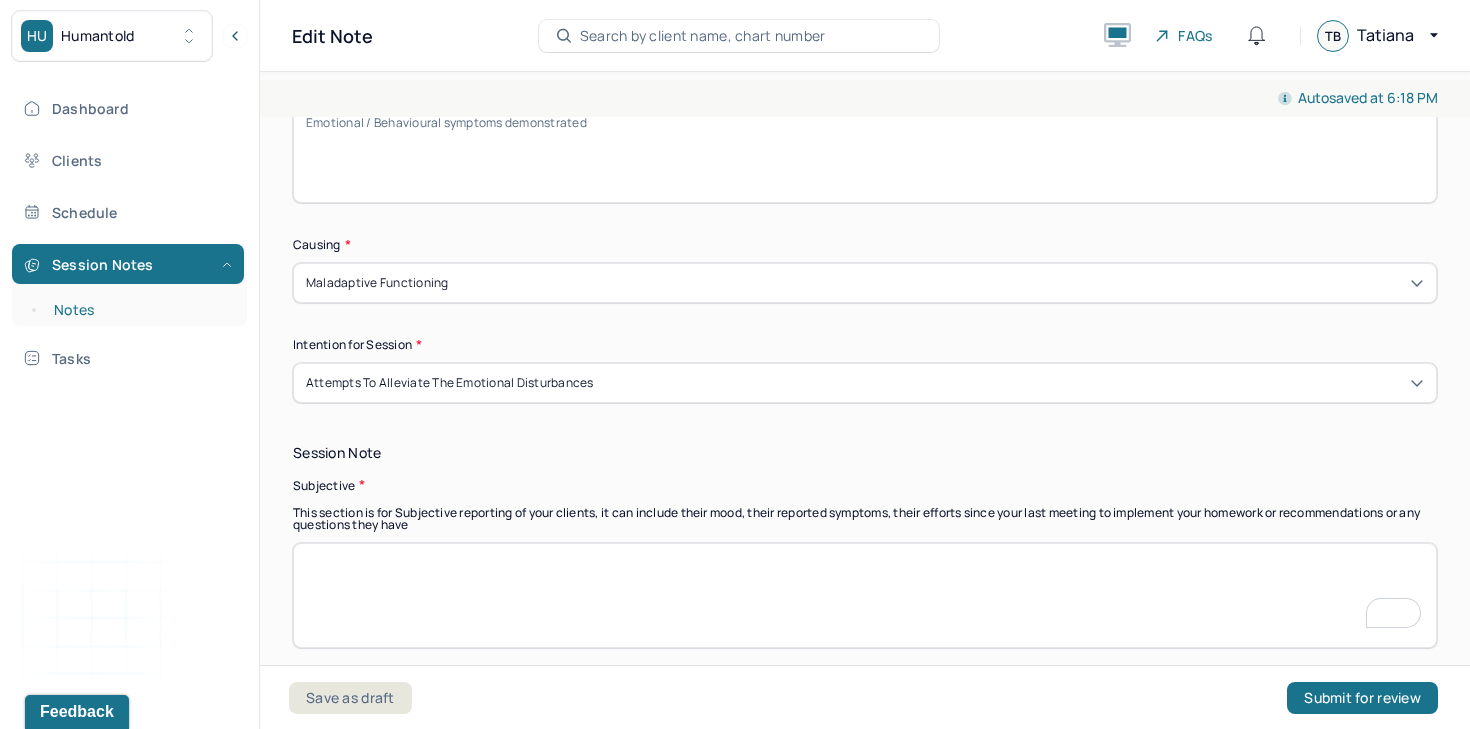 click on "Notes" at bounding box center [139, 310] 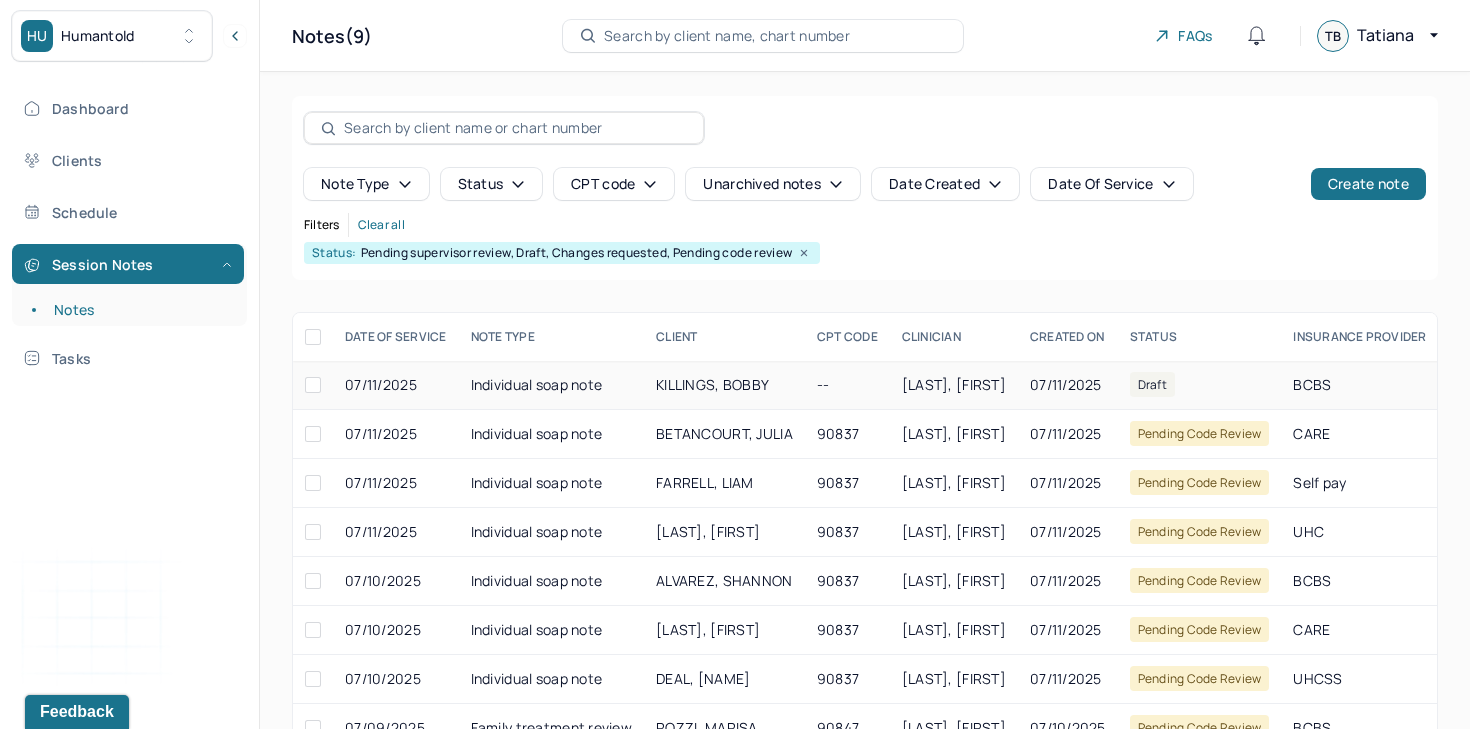 click on "KILLINGS, BOBBY" at bounding box center [724, 385] 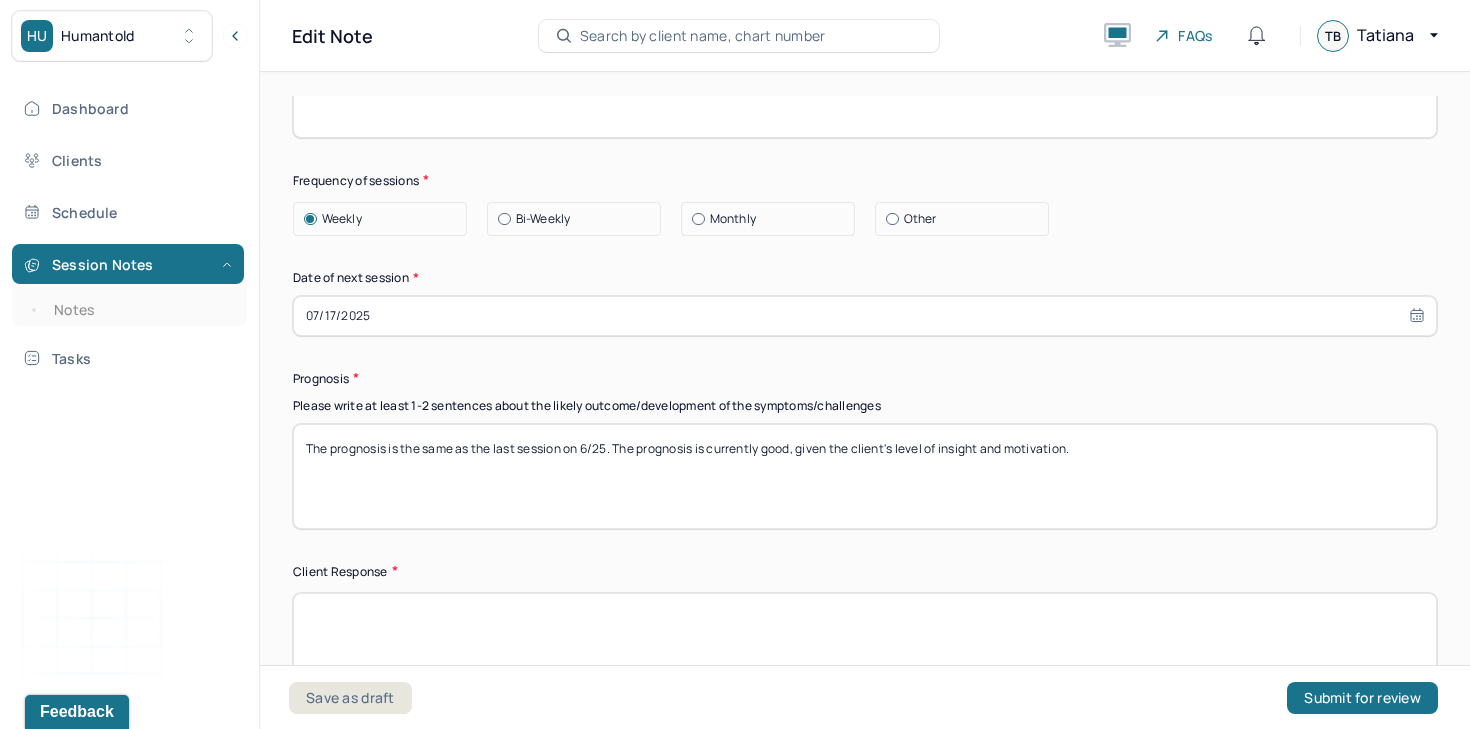 scroll, scrollTop: 2719, scrollLeft: 0, axis: vertical 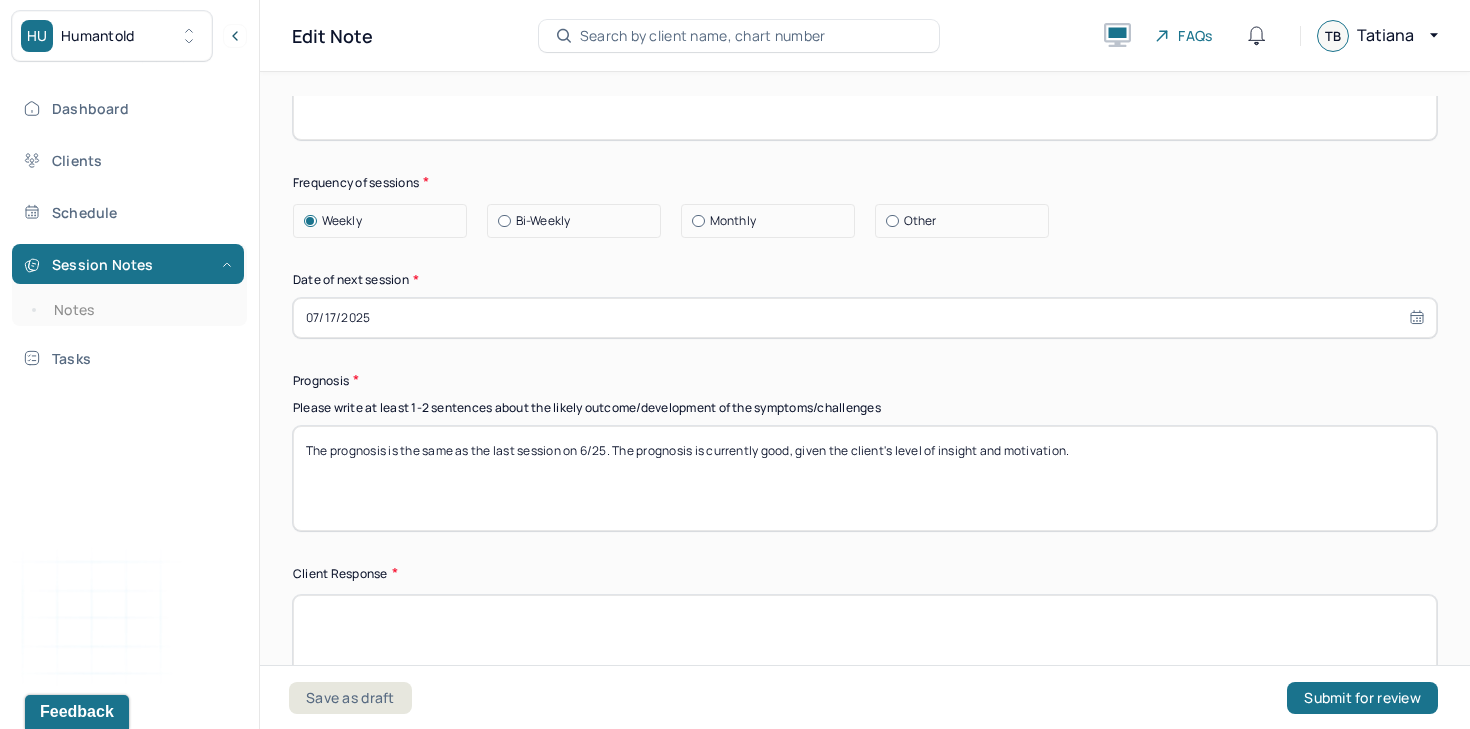select on "6" 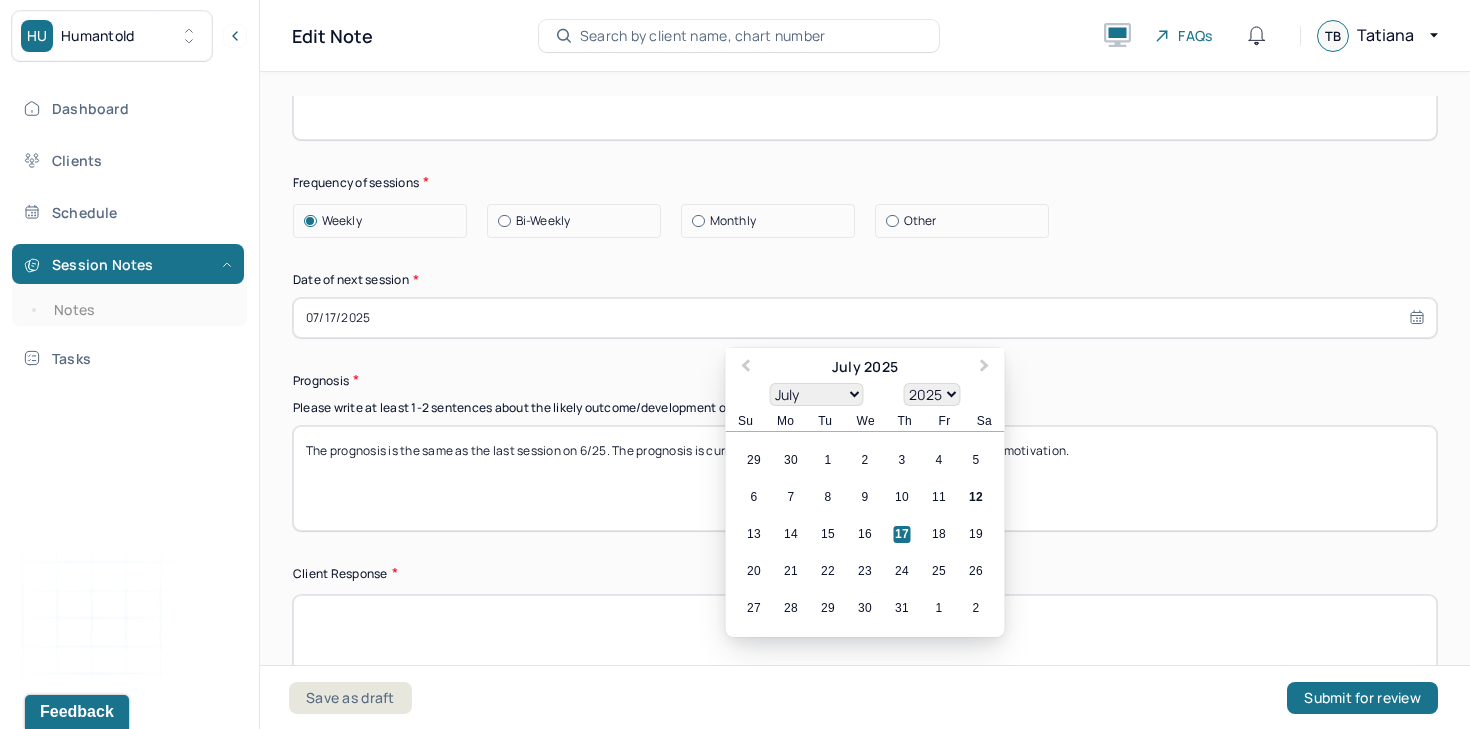 click on "07/17/2025" at bounding box center (865, 318) 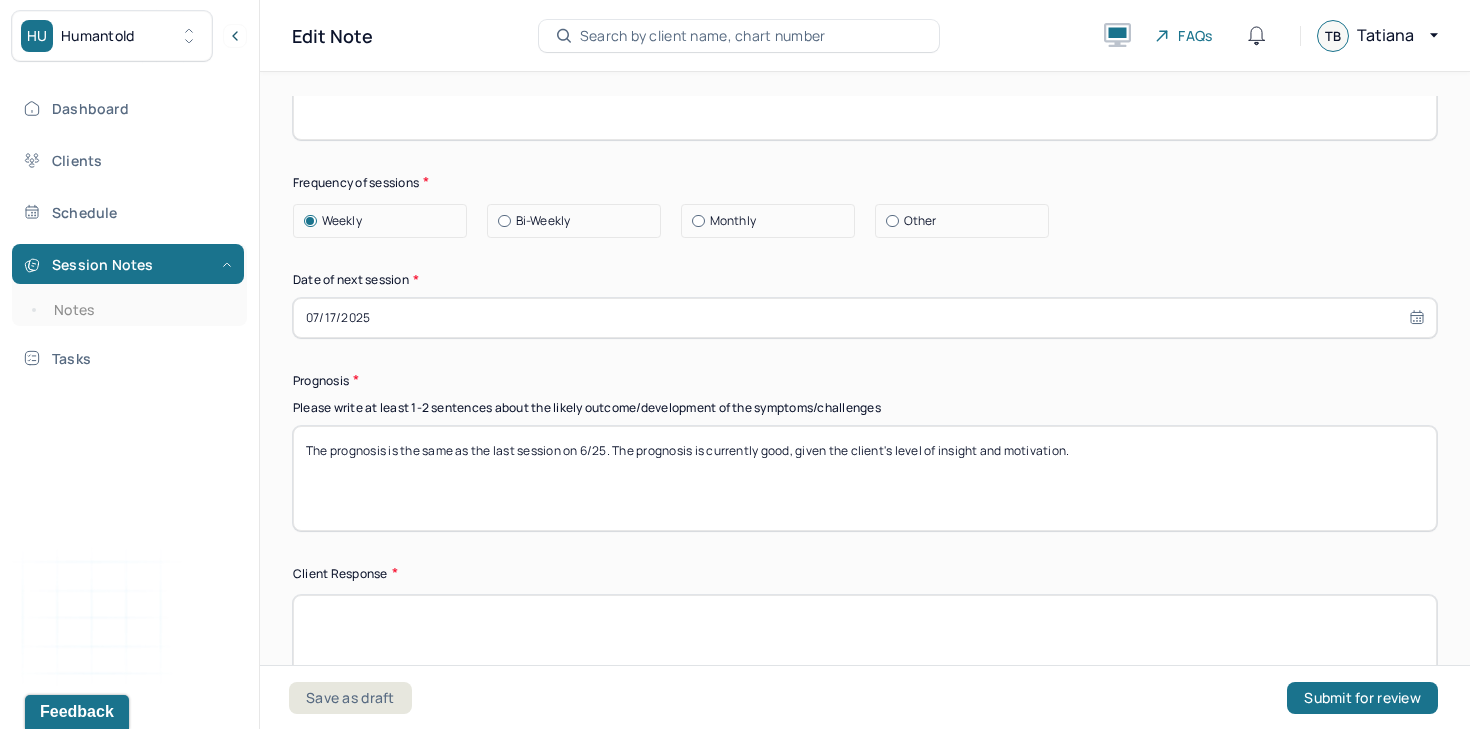 click on "Therapy Intervention Techniques Please select at least 1 intervention used Cognitive-Behavioral therapies Cognitive-Behavioral therapy (CBT) Dialectical Behavioral therapy (DBT) Modeling and skills training Trauma-focused CBT EDMR Rational Emotive Behaviour therapy Acceptance Commitment Therapy Solution Based Brief Therapy Mindfulness Based Cognitive Therapy Relationship based Interventions Attachment-oriented interventions Parent-child interaction therapy Parent interventions Other Client centered therapy/ Humanism Gestalt therapy Existential therapy Feminist therapy Psychodynamic therapy Grief therapy Internal family systems (IFS) Narrative therapy Positive psychology Psychoeducation Sex therapy Strength based theory Career Counseling Multisystemic family theory Plan What specific steps has the client committed to work on as homework or during the next session? What specific interventions or treatment plan changes will the clinician be focused on in the upcoming sessions? Frequency of sessions Weekly Other" at bounding box center (865, 89) 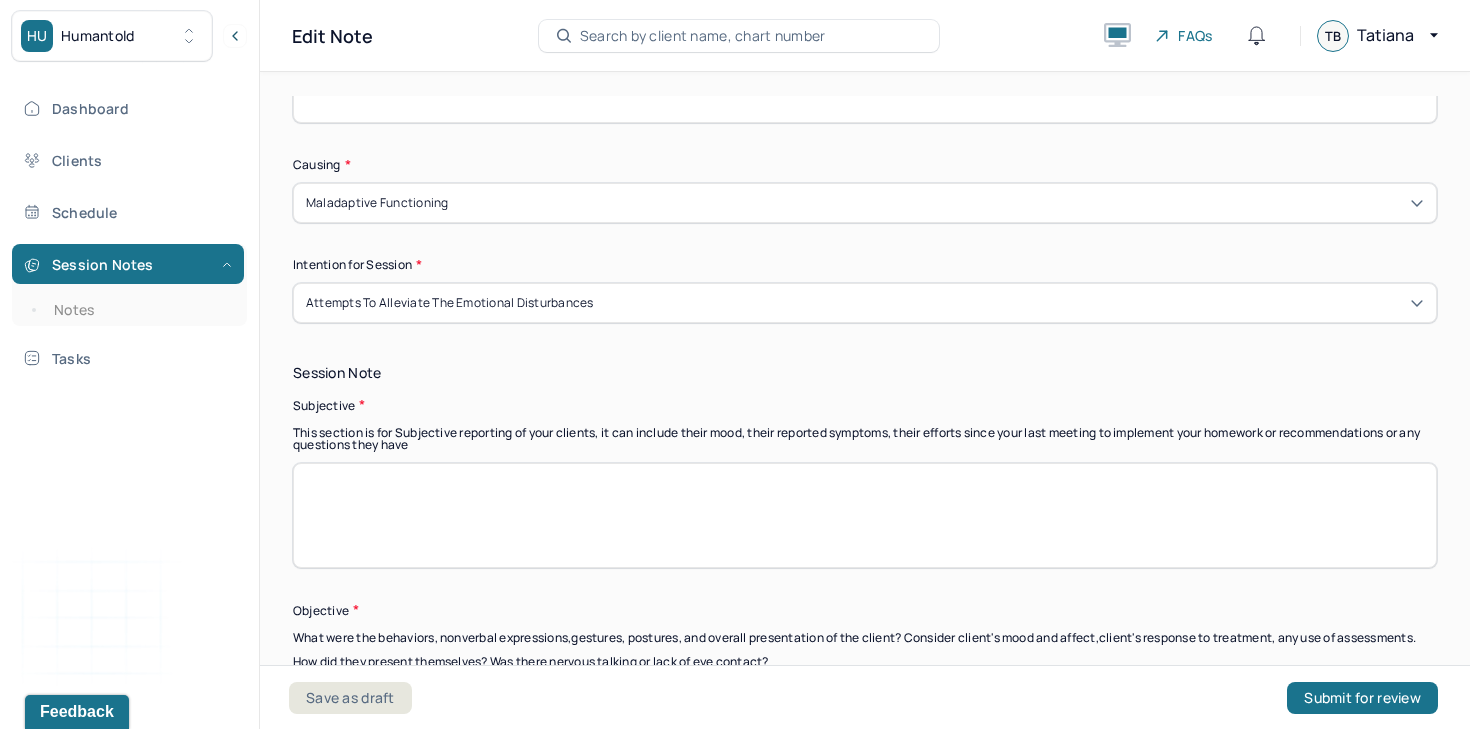 scroll, scrollTop: 1325, scrollLeft: 0, axis: vertical 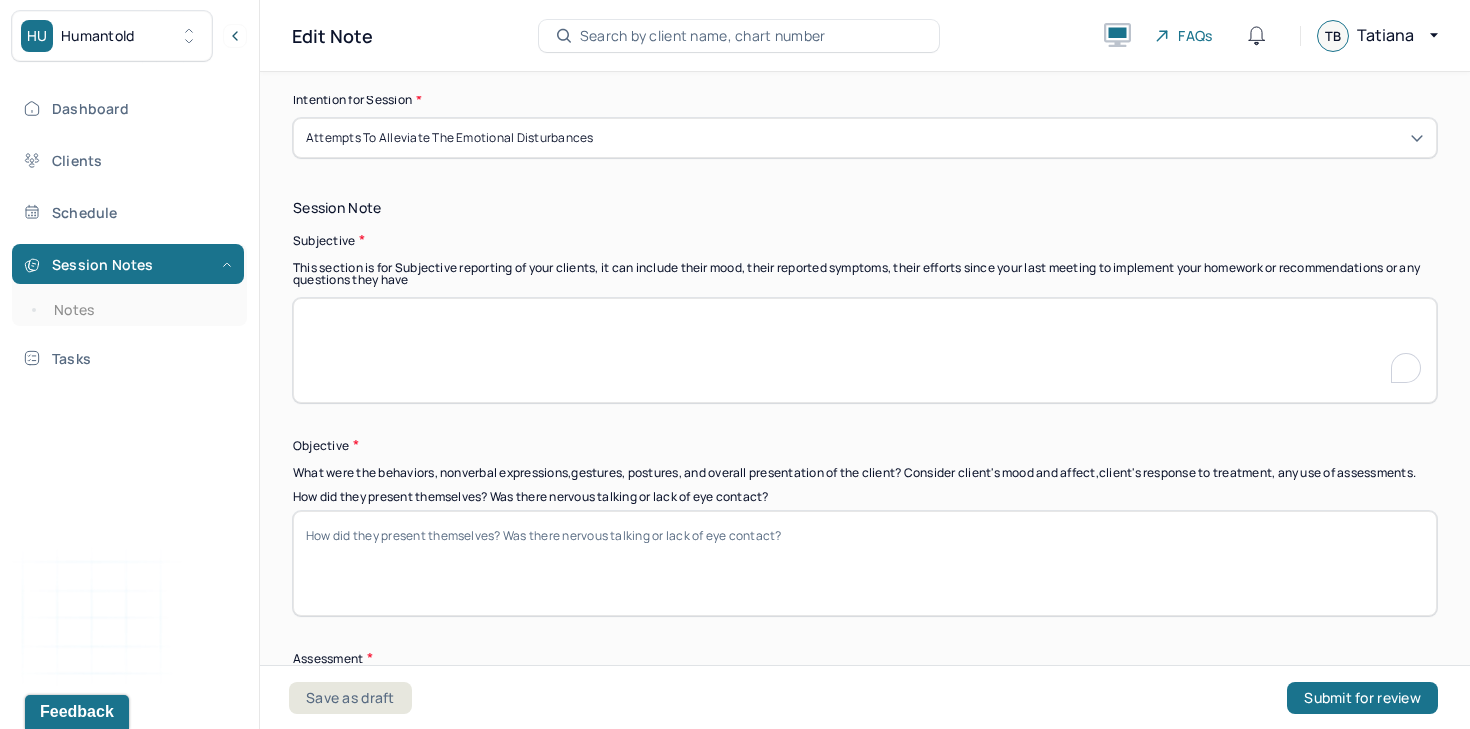 click at bounding box center [865, 350] 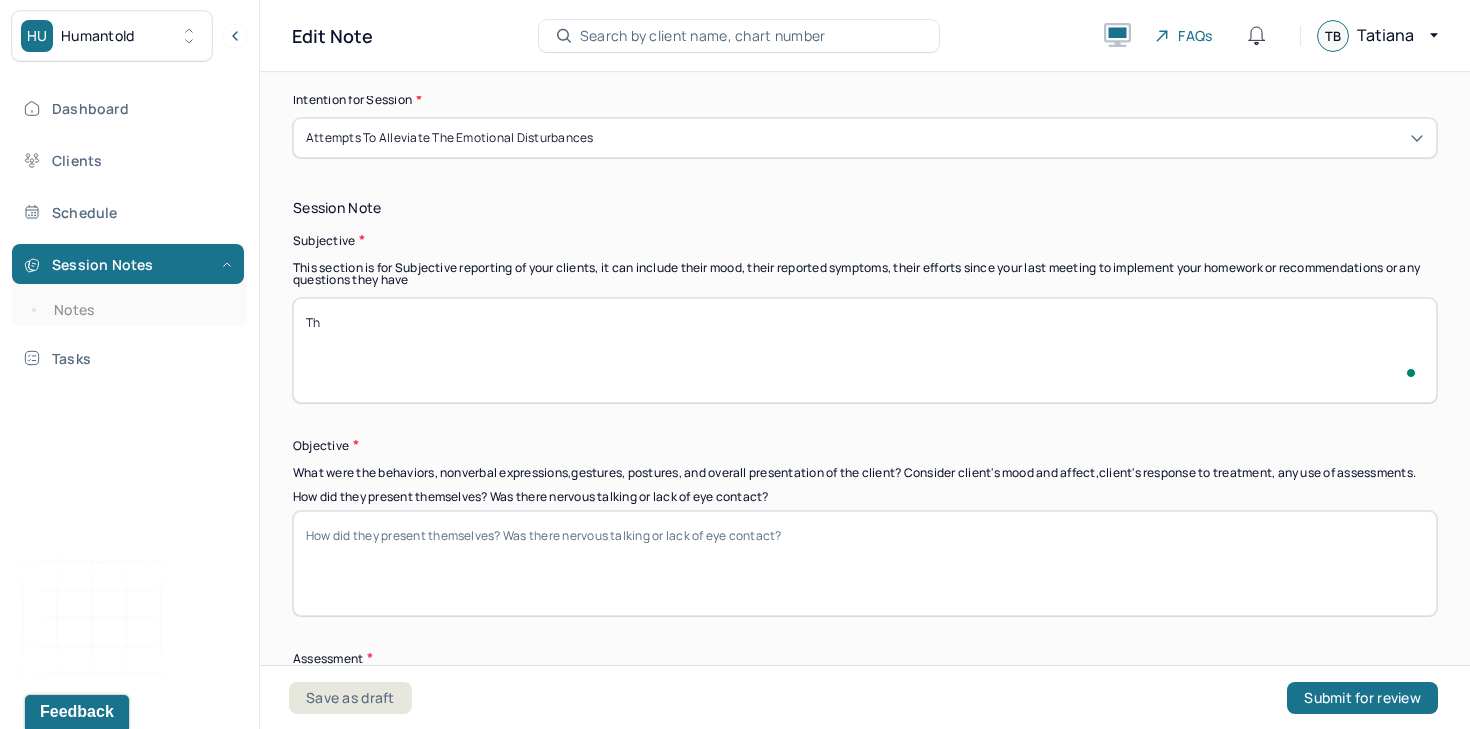 scroll, scrollTop: 1325, scrollLeft: 0, axis: vertical 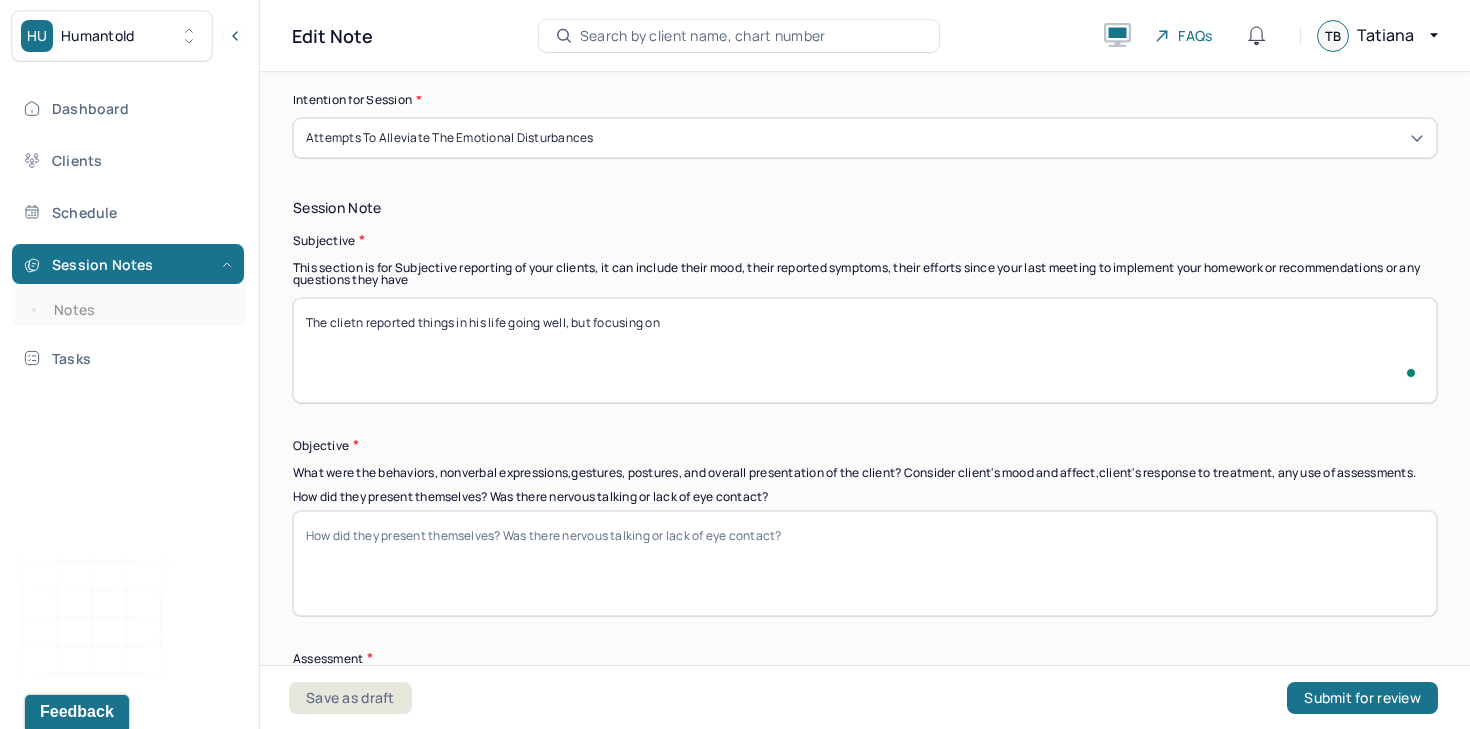 click on "The clietn reported things in his life going well, but focusing on" at bounding box center [865, 350] 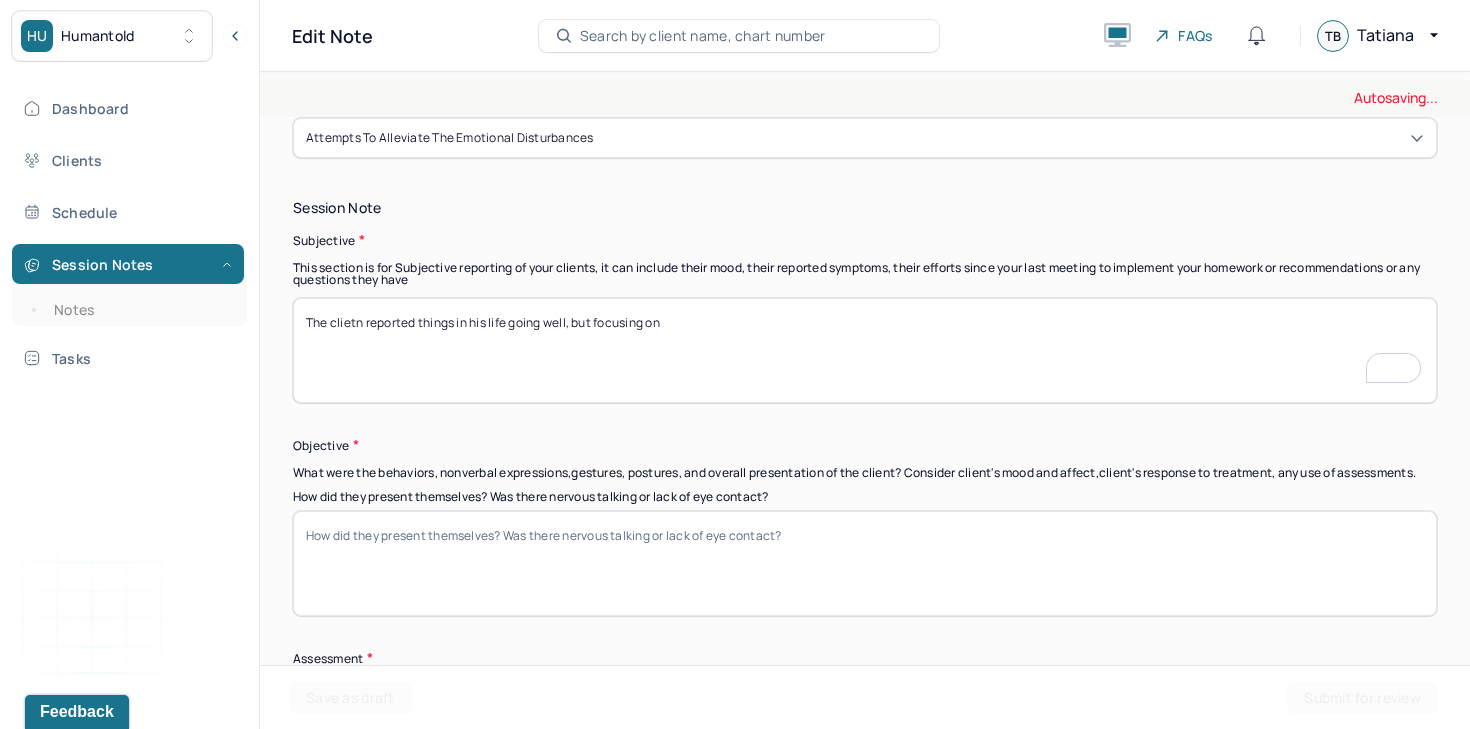 click on "The clietn reported things in his life going well, but focusing on" at bounding box center [865, 350] 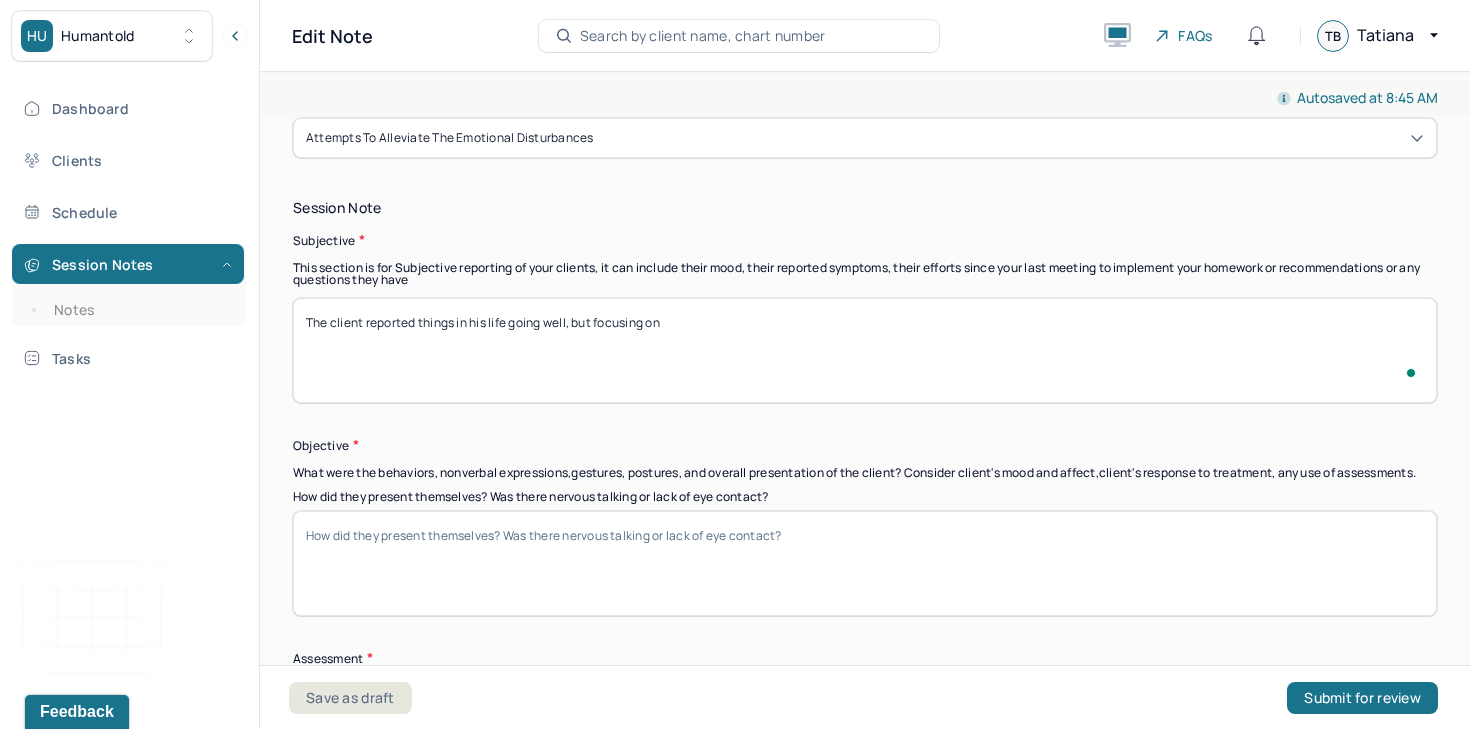 click on "The clietn reported things in his life going well, but focusing on" at bounding box center [865, 350] 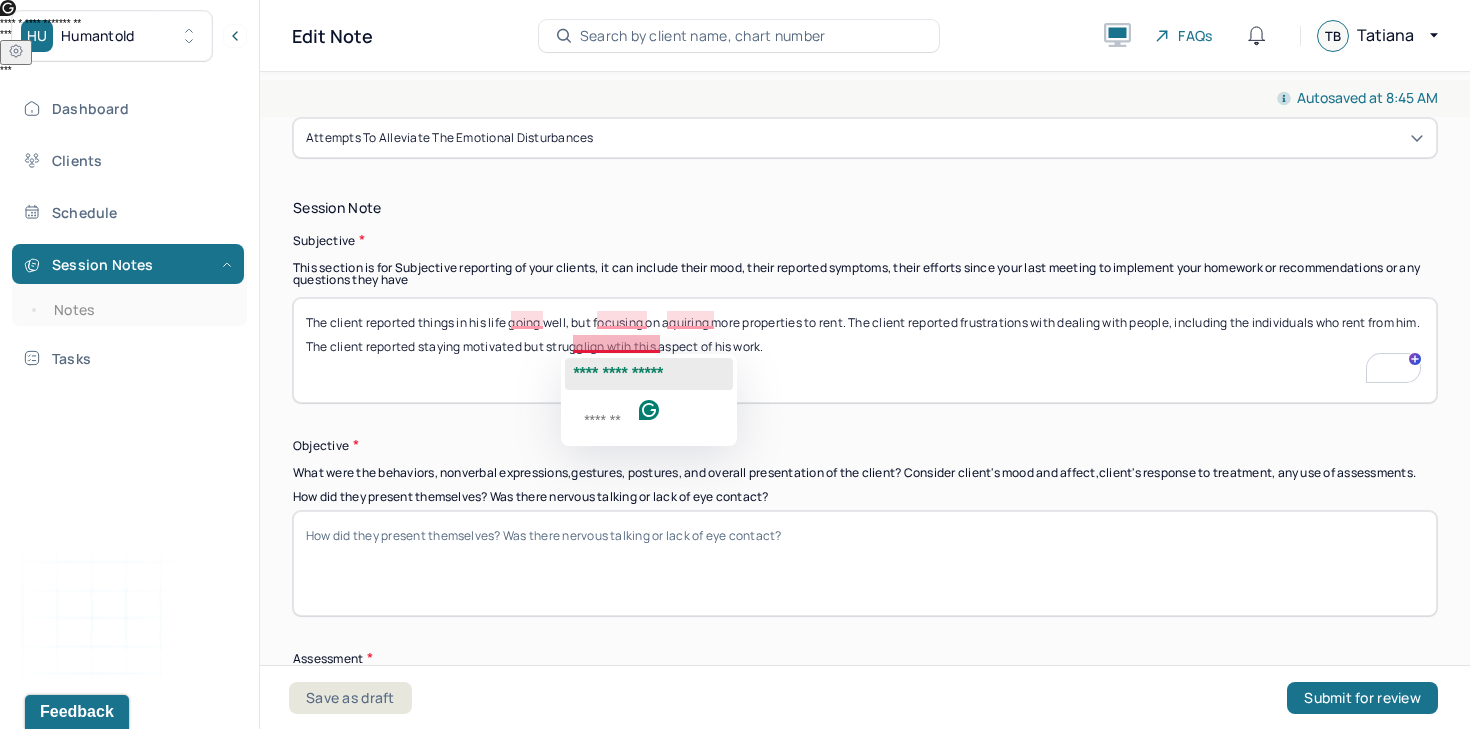 click on "**********" 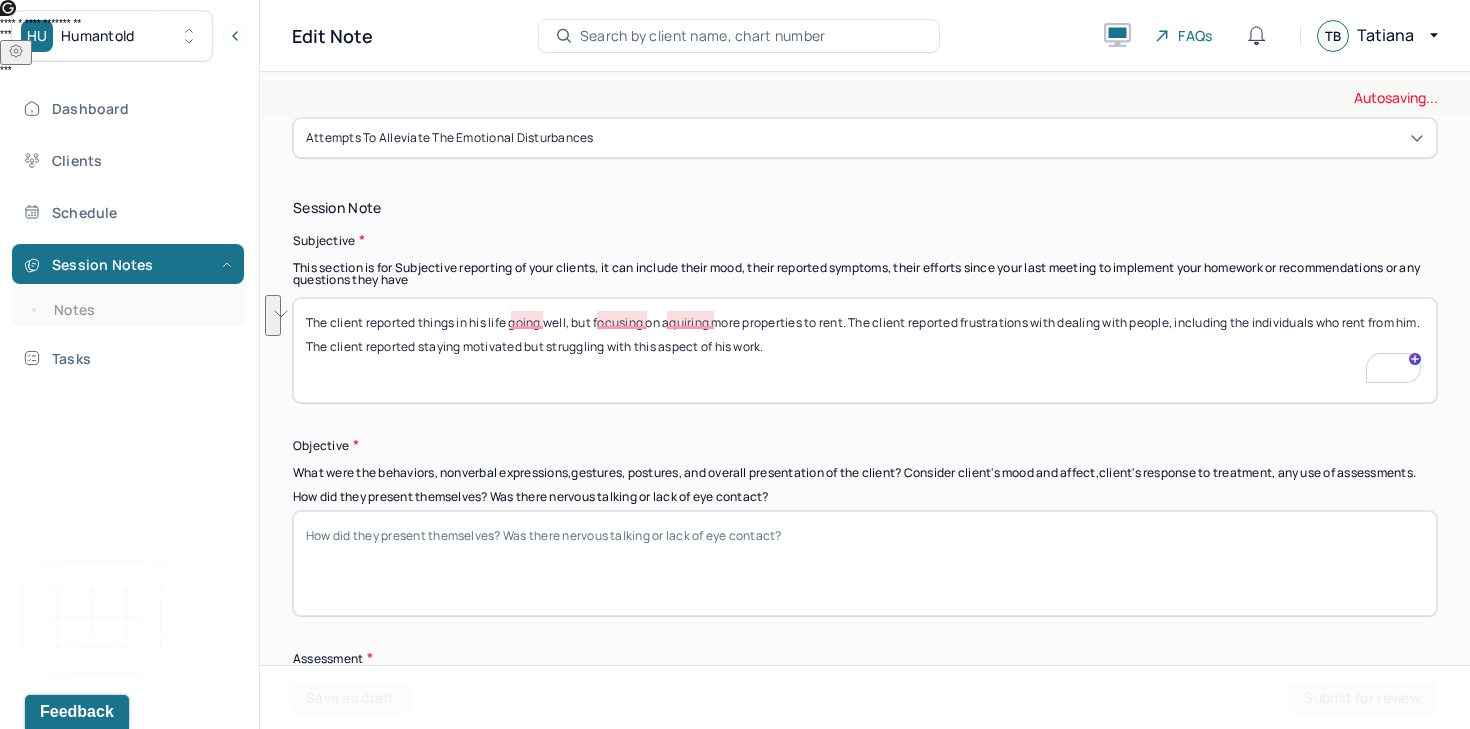 drag, startPoint x: 802, startPoint y: 342, endPoint x: 379, endPoint y: 271, distance: 428.91724 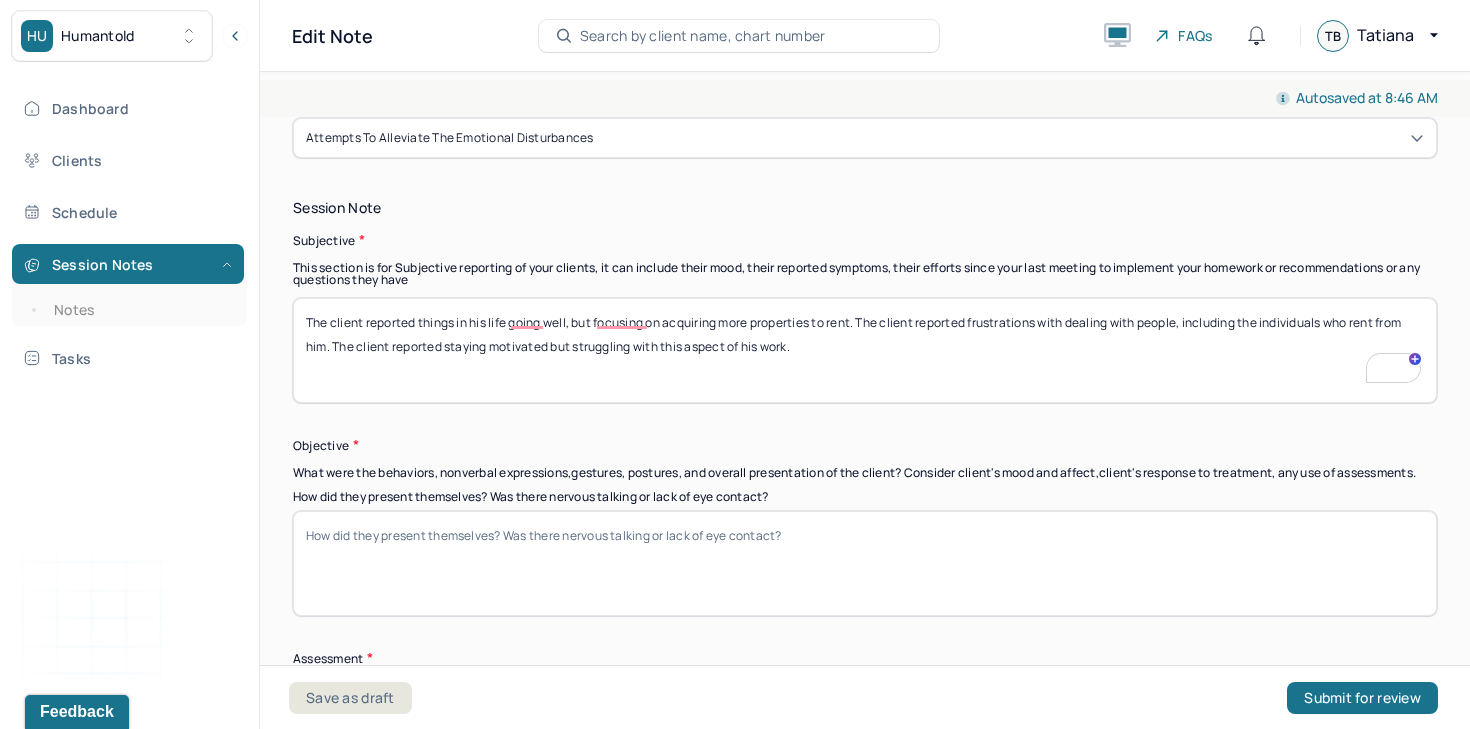 click on "The client reported things in his life going well, but focusing on aquiring more properties to rent. The client reported frustrations with dealing with people, including the individuals who rent from him. The client reported staying motivated but struggling with this aspect of his work." at bounding box center [865, 350] 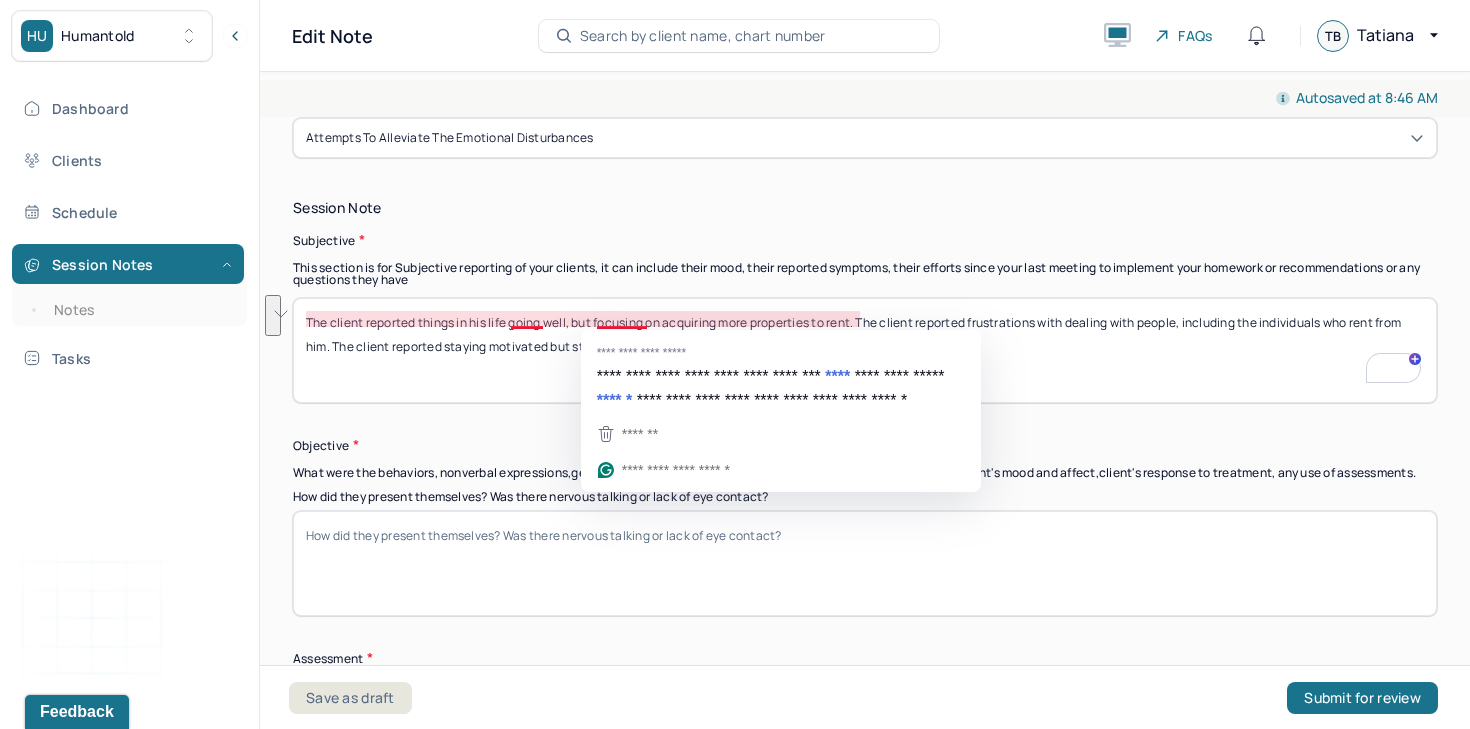 click on "The client reported things in his life going well, but focusing on acquiring more properties to rent. The client reported frustrations with dealing with people, including the individuals who rent from him. The client reported staying motivated but struggling with this aspect of his work." at bounding box center [865, 350] 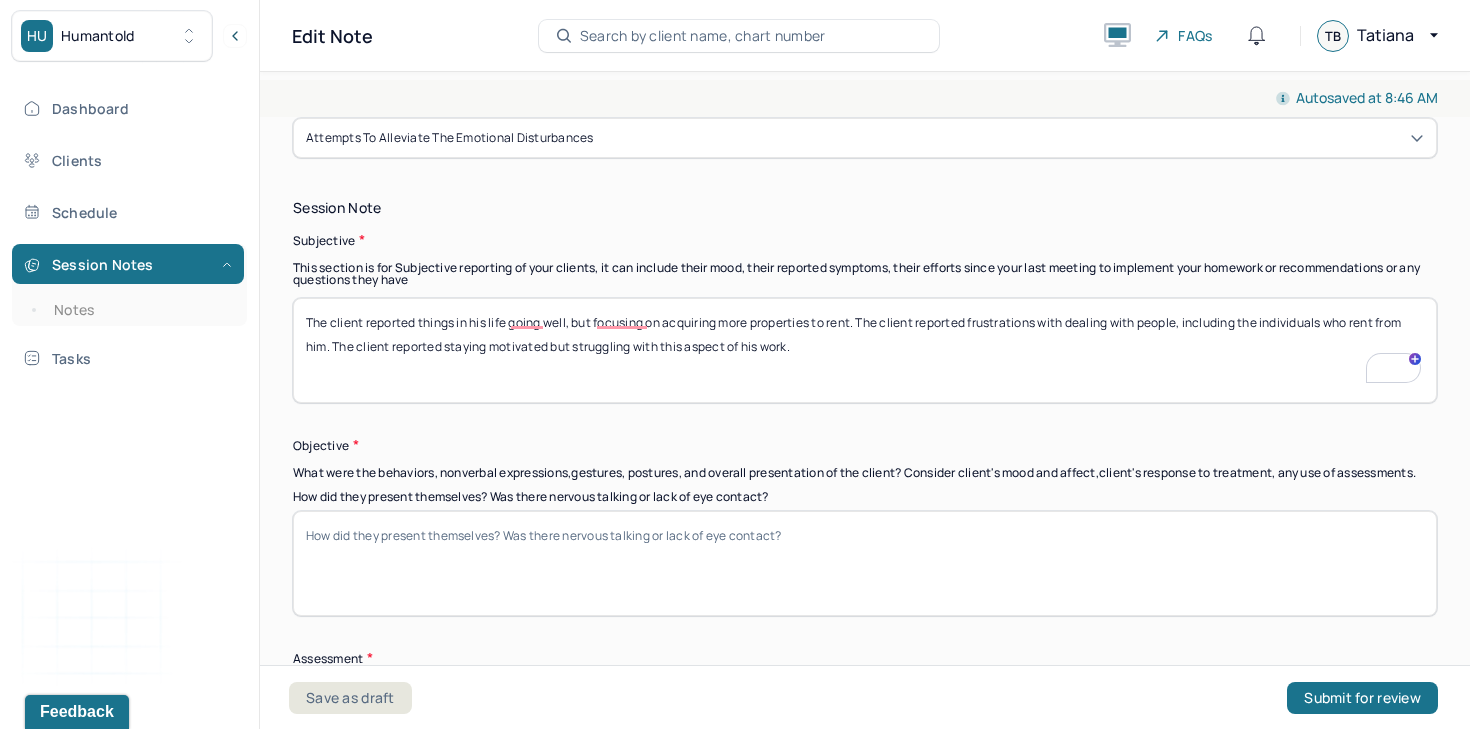 click on "The client reported things in his life going well, but focusing on acquiring more properties to rent. The client reported frustrations with dealing with people, including the individuals who rent from him. The client reported staying motivated but struggling with this aspect of his work." at bounding box center (865, 350) 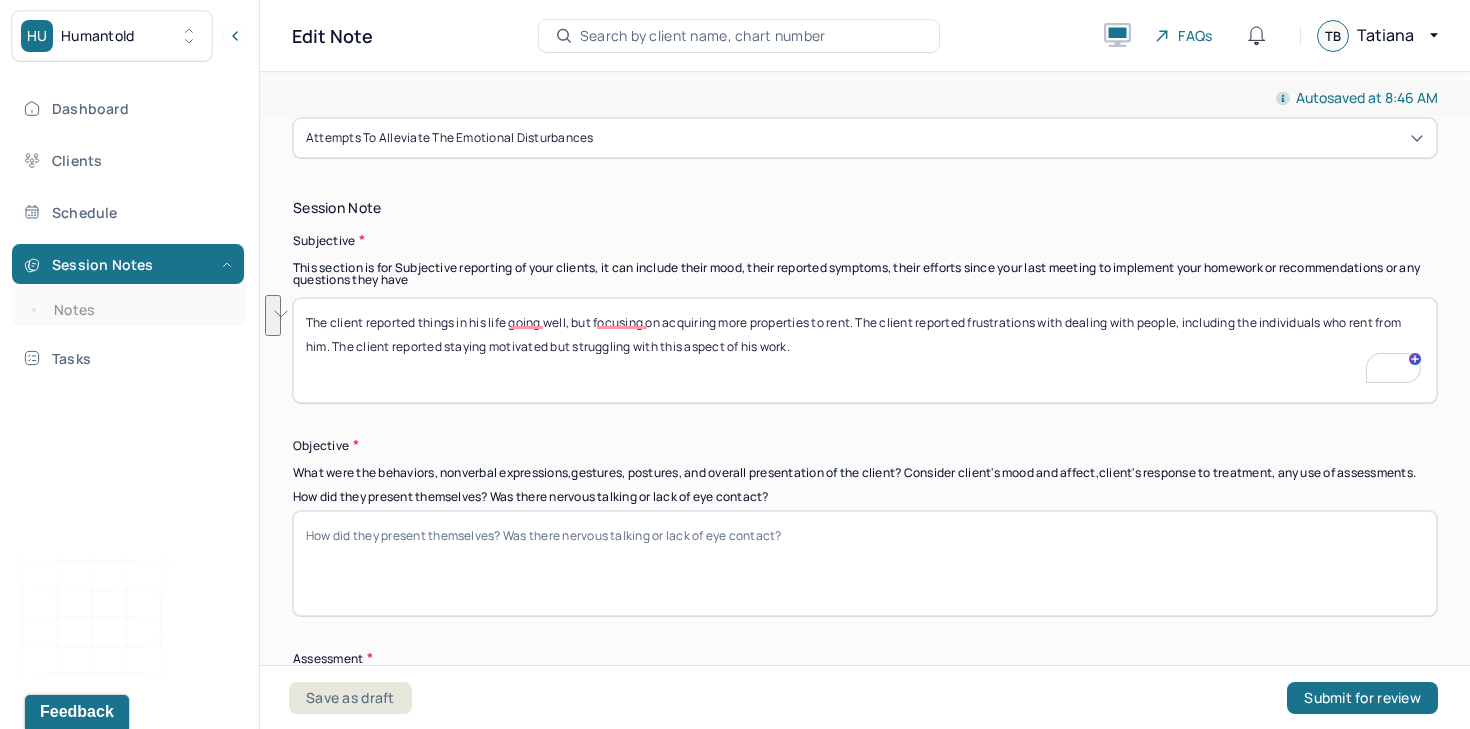 type on "The client reported things in his life going well, but focusing on acquiring more properties to rent. The client reported frustrations with dealing with people, including the individuals who rent from him. The client reported staying motivated but struggling with this aspect of his work." 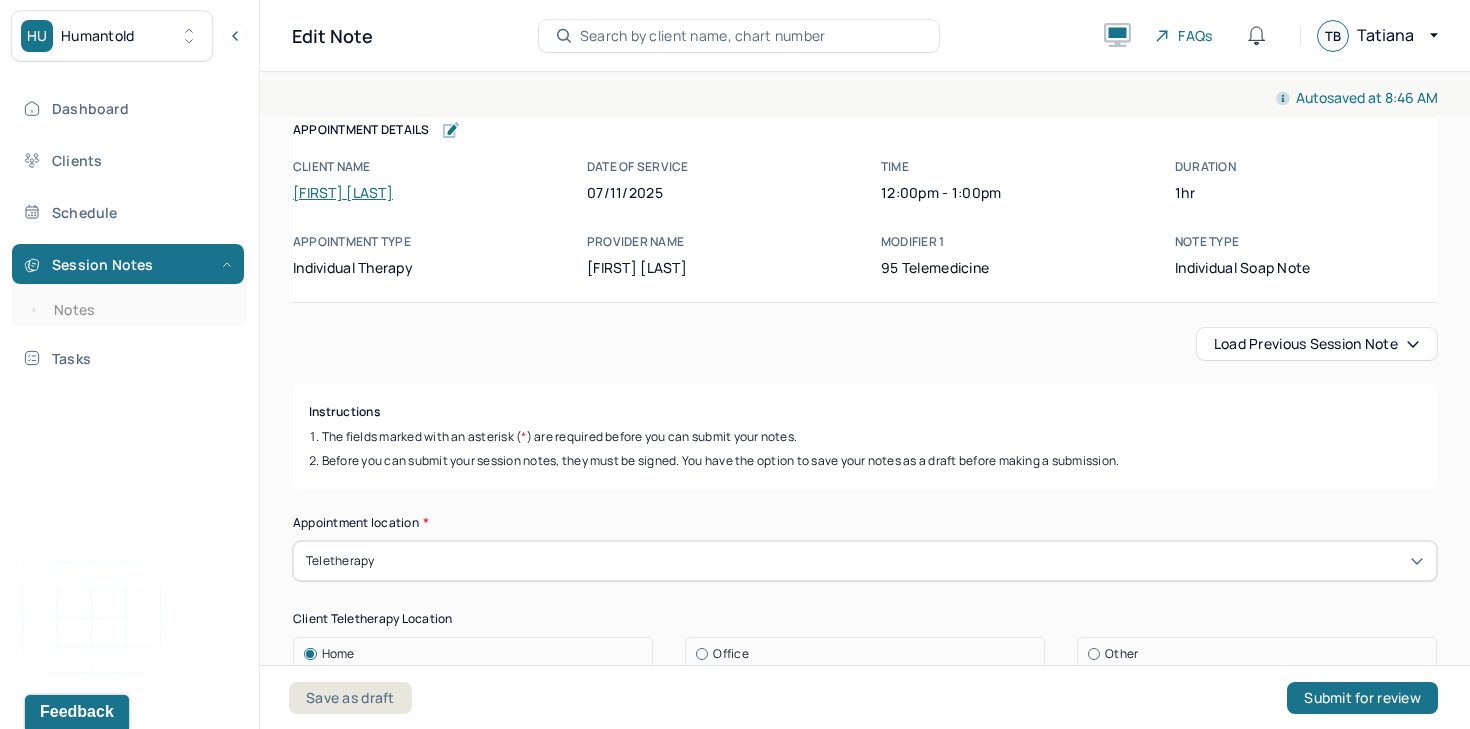 scroll, scrollTop: 0, scrollLeft: 0, axis: both 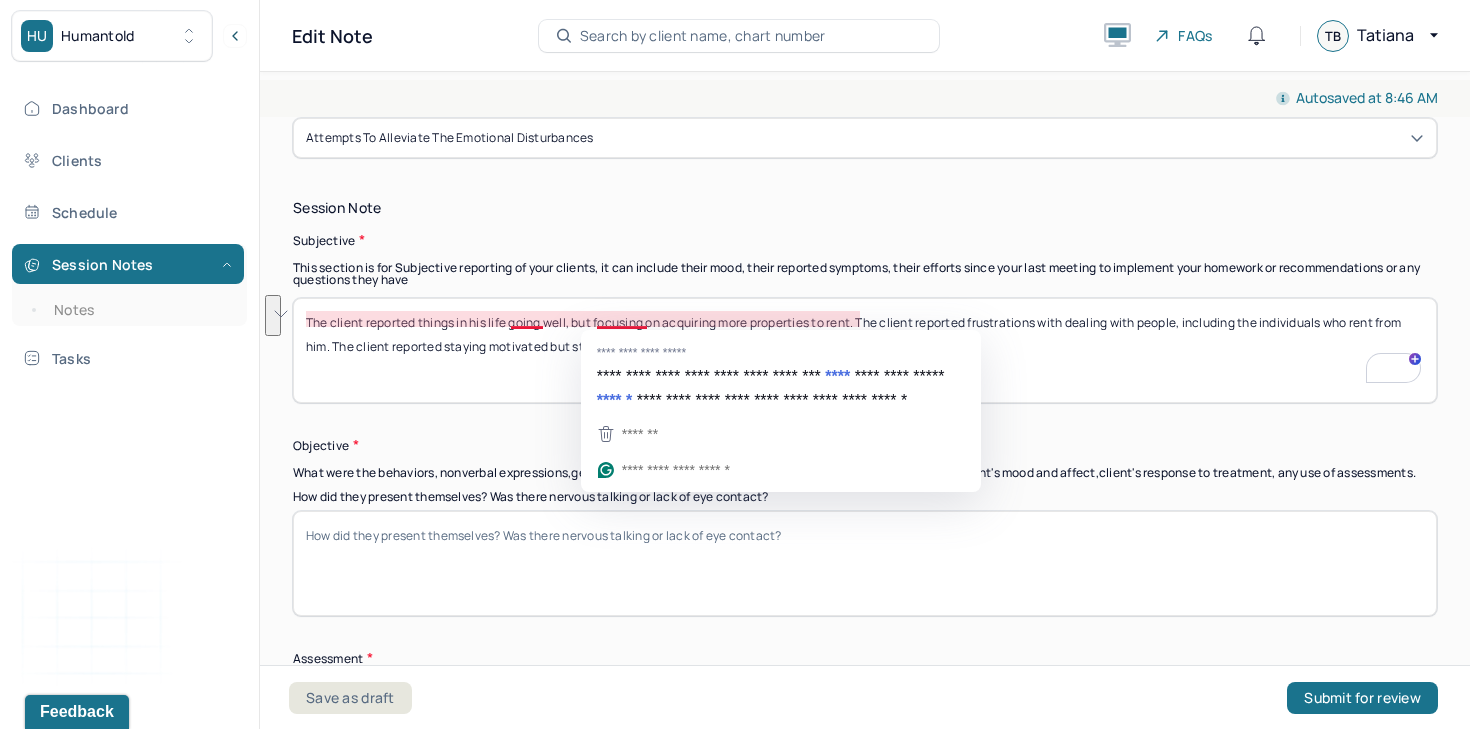 click on "How did they present themselves? Was there nervous talking or lack of eye contact?" at bounding box center (865, 563) 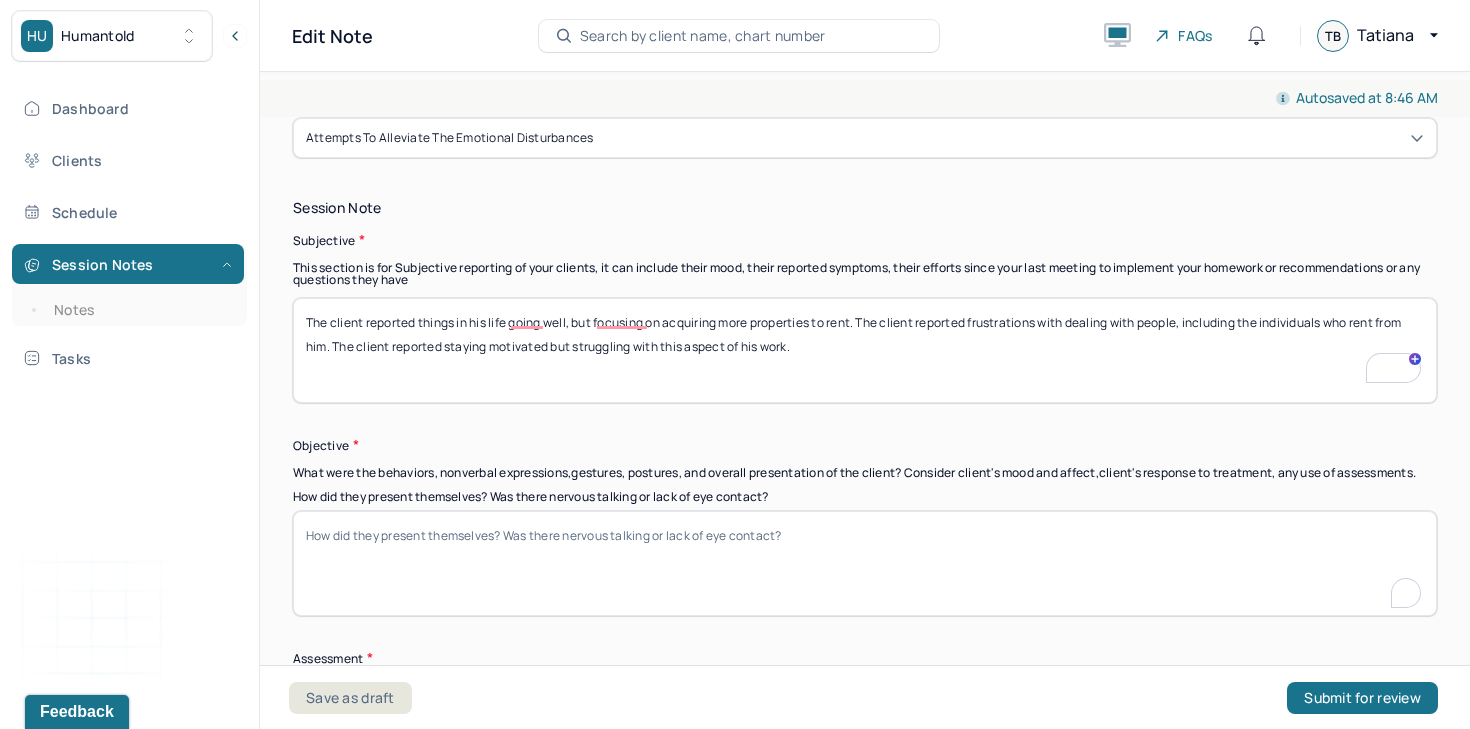 paste on "Client presented with euthymic mood and congruent affect. His speech was clear and goal-directed, and he appeared alert, motivated, and engaged throughout the session. He maintained appropriate eye contact and body posture." 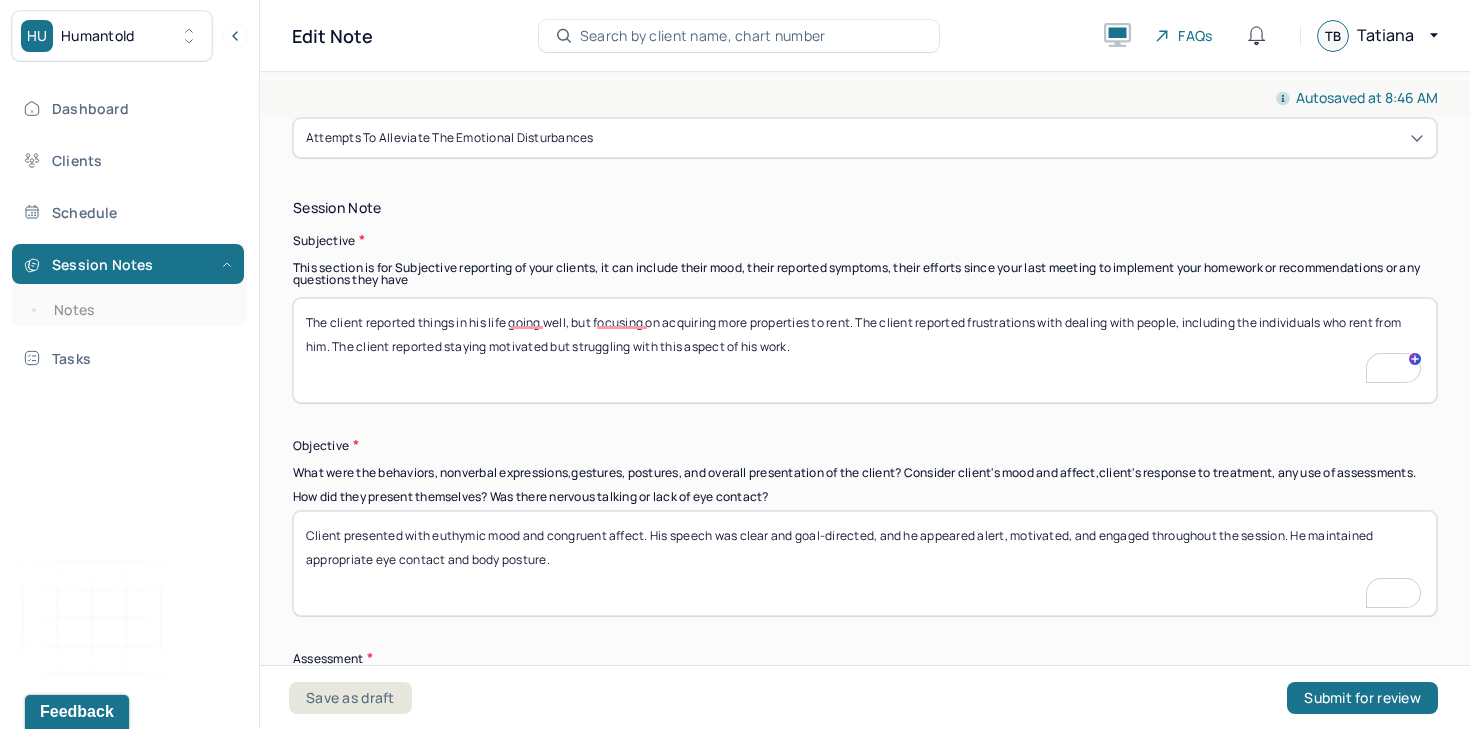 scroll, scrollTop: 1325, scrollLeft: 0, axis: vertical 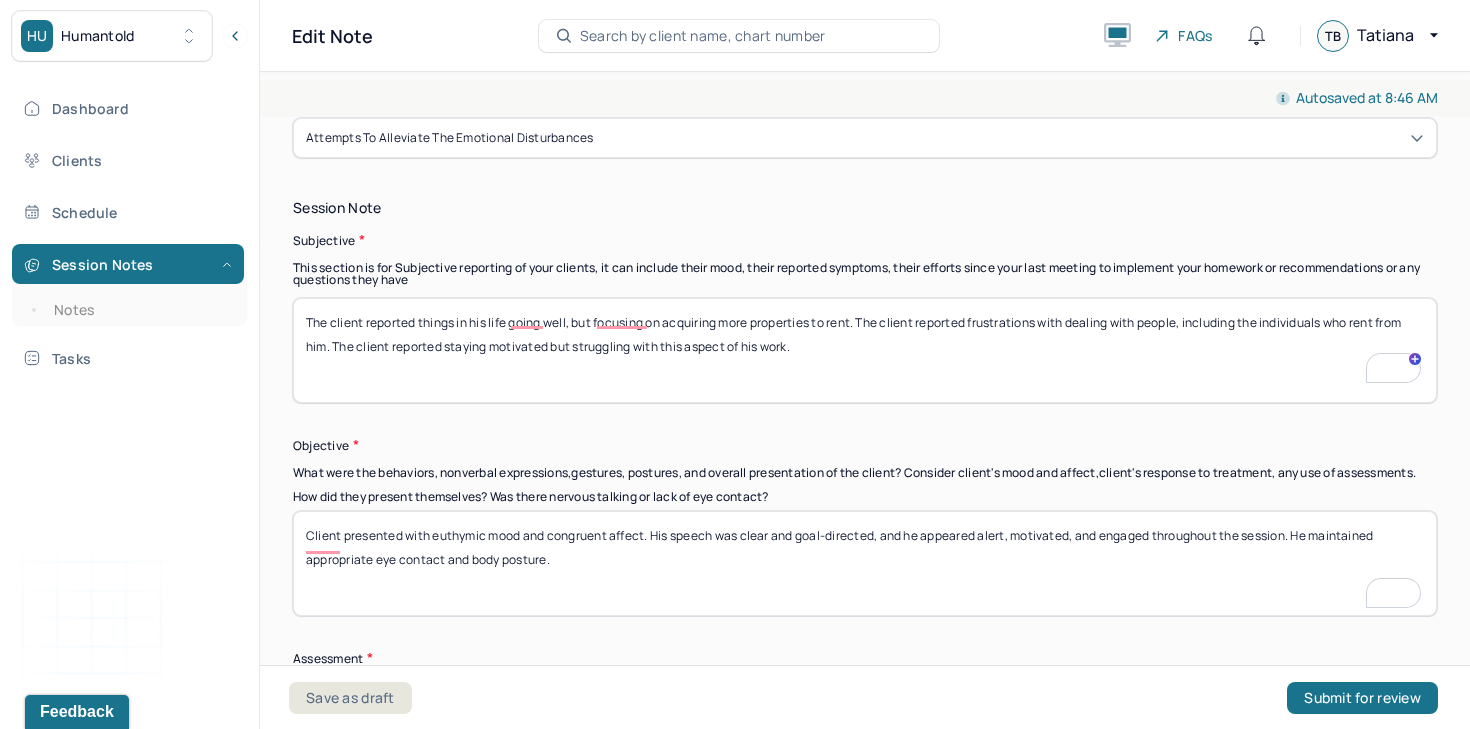 type on "Client presented with euthymic mood and congruent affect. His speech was clear and goal-directed, and he appeared alert, motivated, and engaged throughout the session. He maintained appropriate eye contact and body posture." 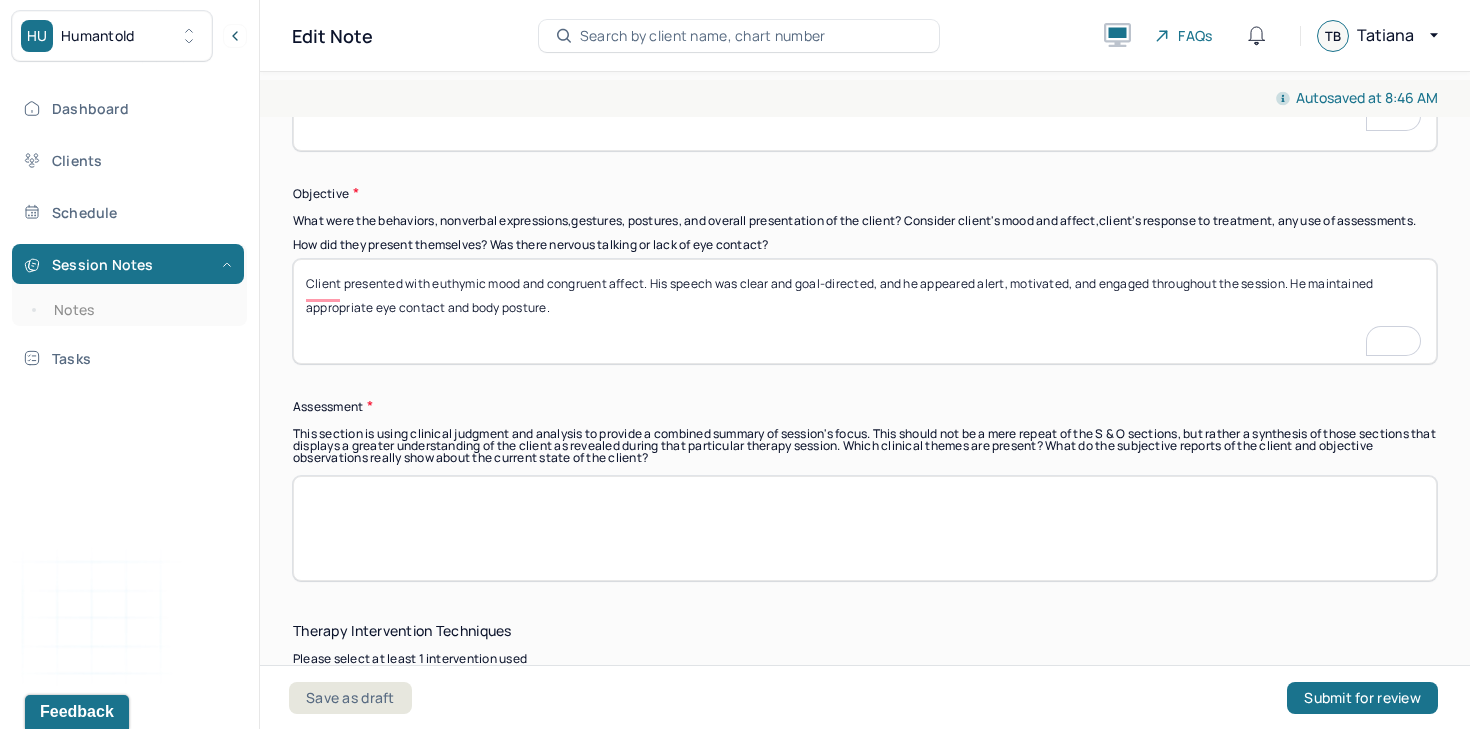 click at bounding box center (865, 528) 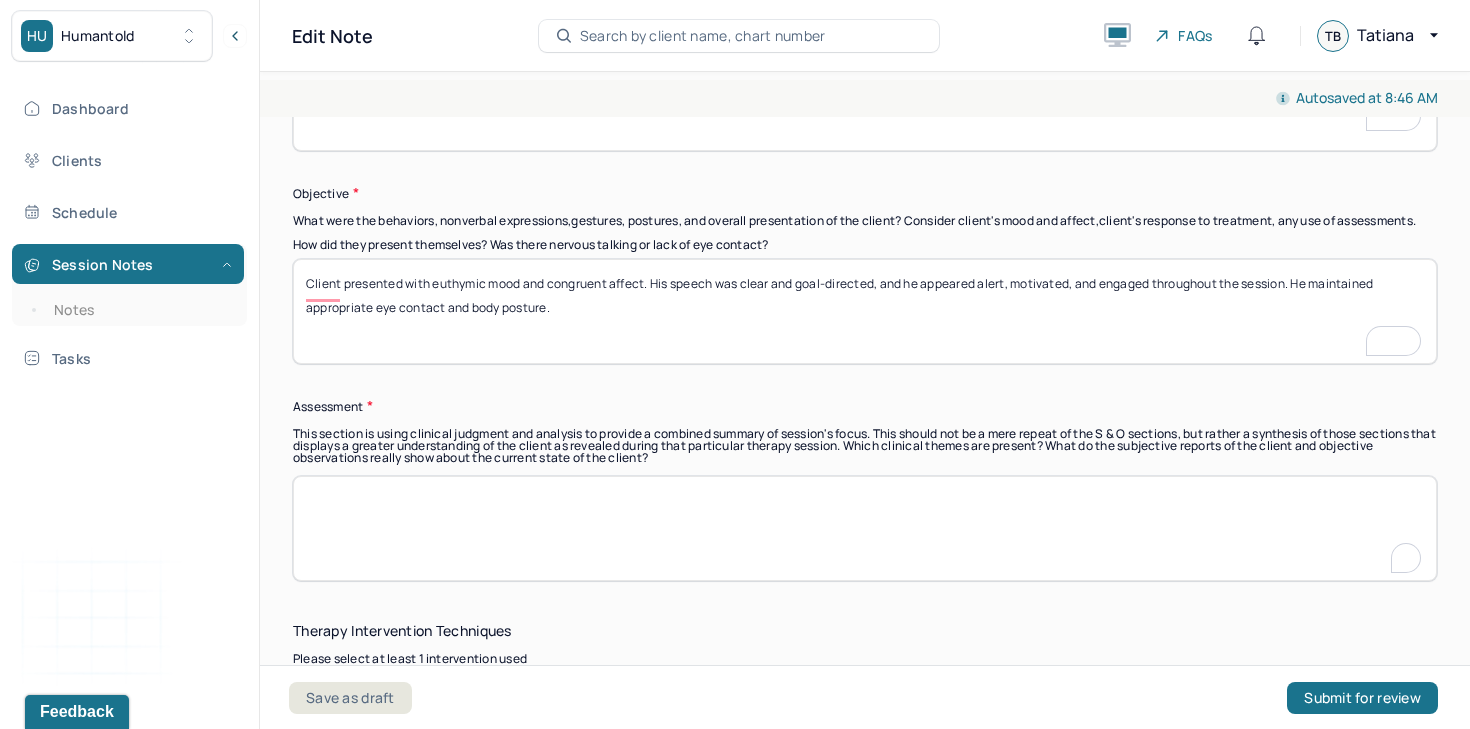 paste on "The client appears to be functioning well overall and remains driven in his professional pursuits. However, he continues to experience interpersonal frustration, particularly related to managing others in a business context." 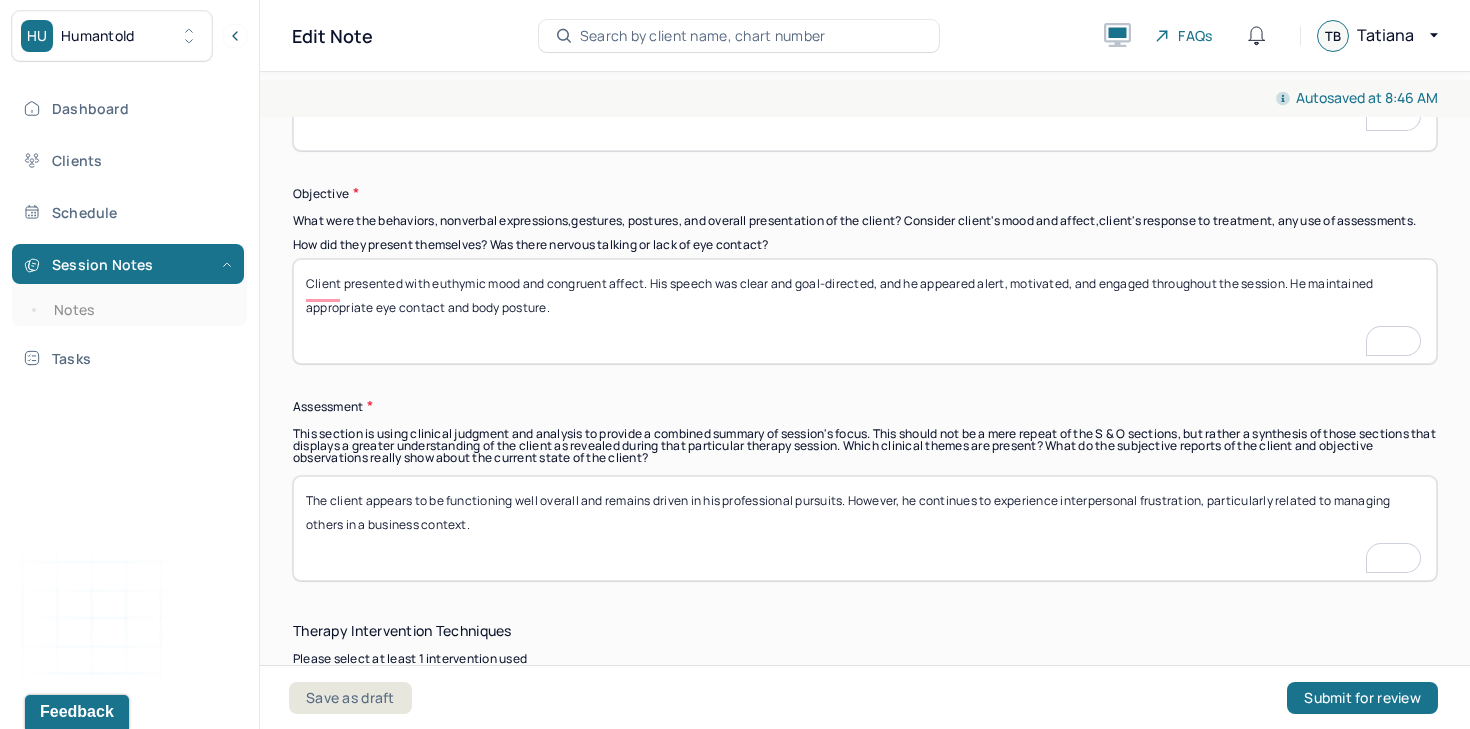 scroll, scrollTop: 1577, scrollLeft: 0, axis: vertical 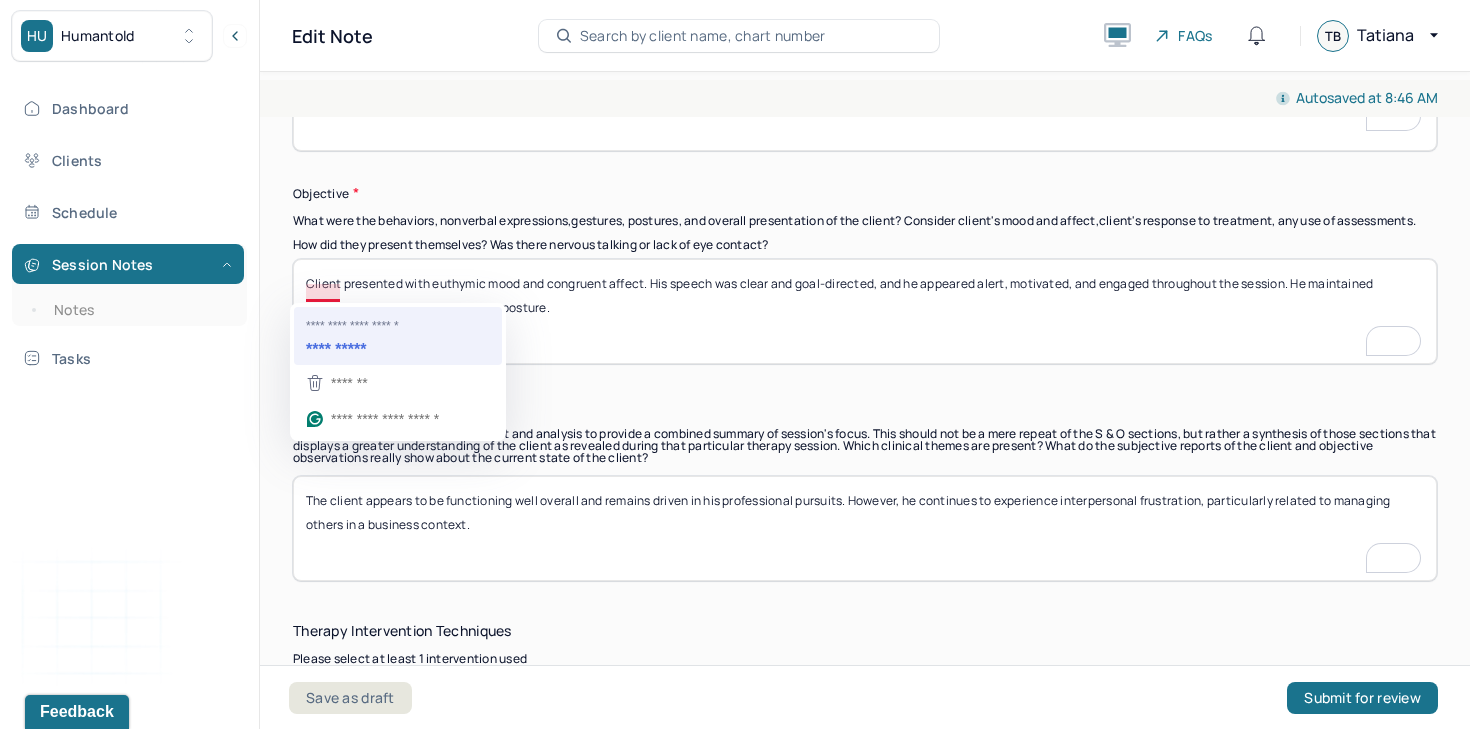 type on "The client appears to be functioning well overall and remains driven in his professional pursuits. However, he continues to experience interpersonal frustration, particularly related to managing others in a business context." 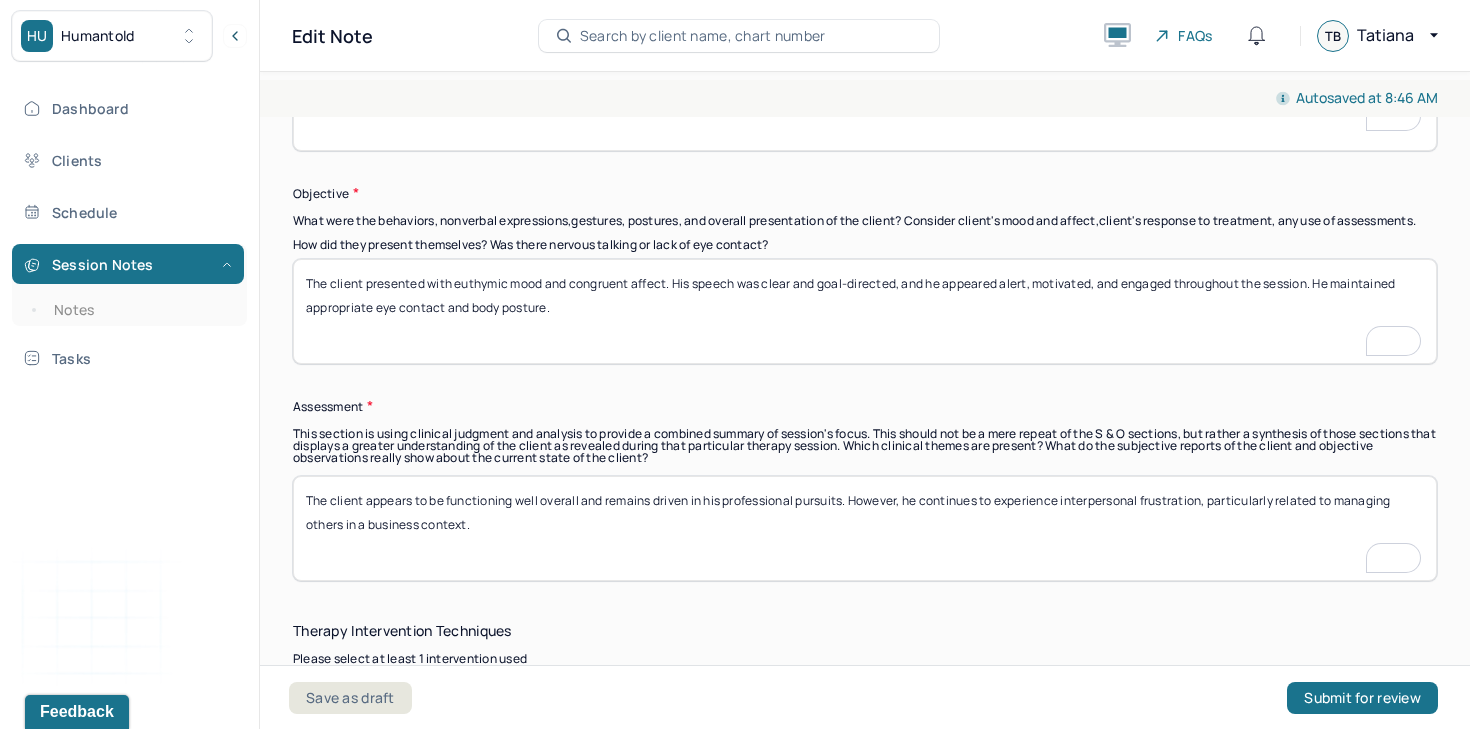 scroll, scrollTop: 1474, scrollLeft: 0, axis: vertical 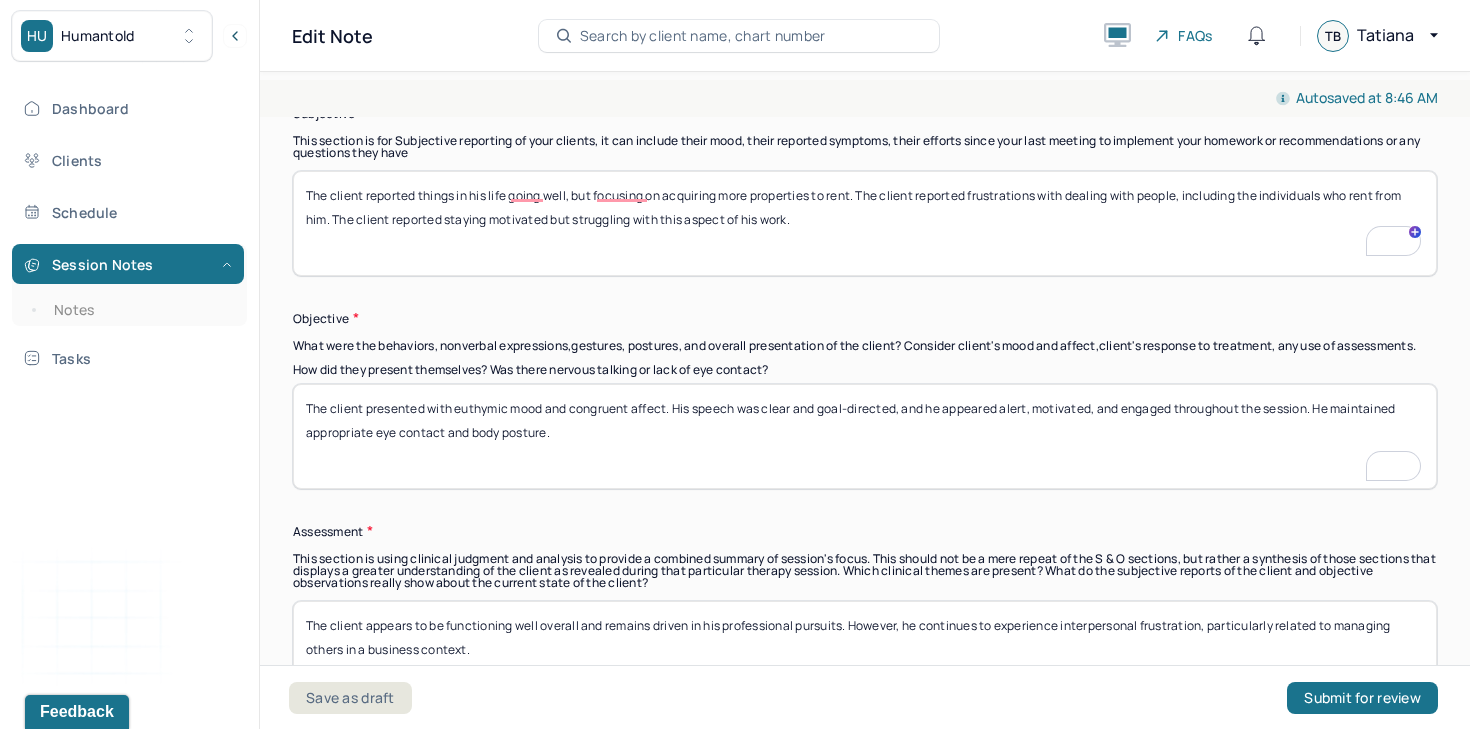 type on "The client presented with euthymic mood and congruent affect. His speech was clear and goal-directed, and he appeared alert, motivated, and engaged throughout the session. He maintained appropriate eye contact and body posture." 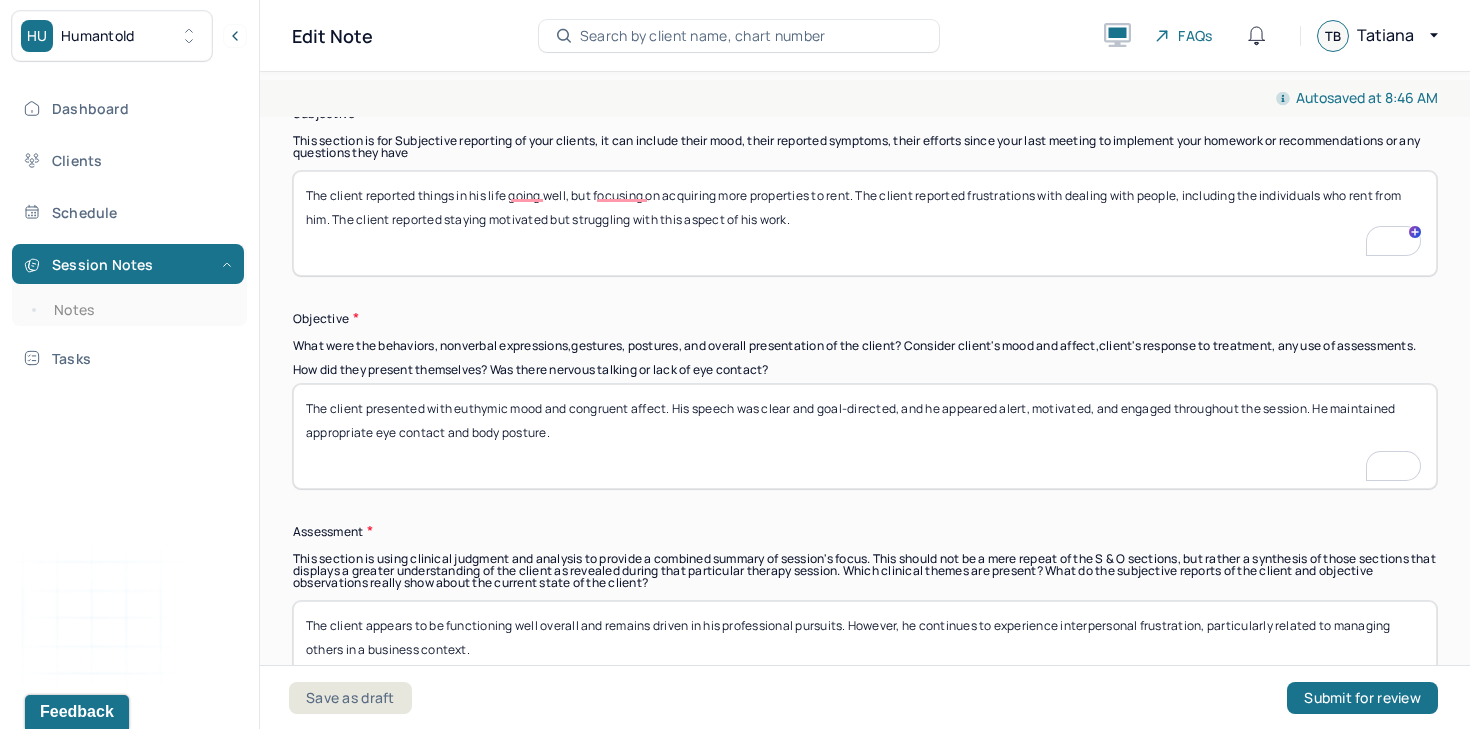 scroll, scrollTop: 1790, scrollLeft: 0, axis: vertical 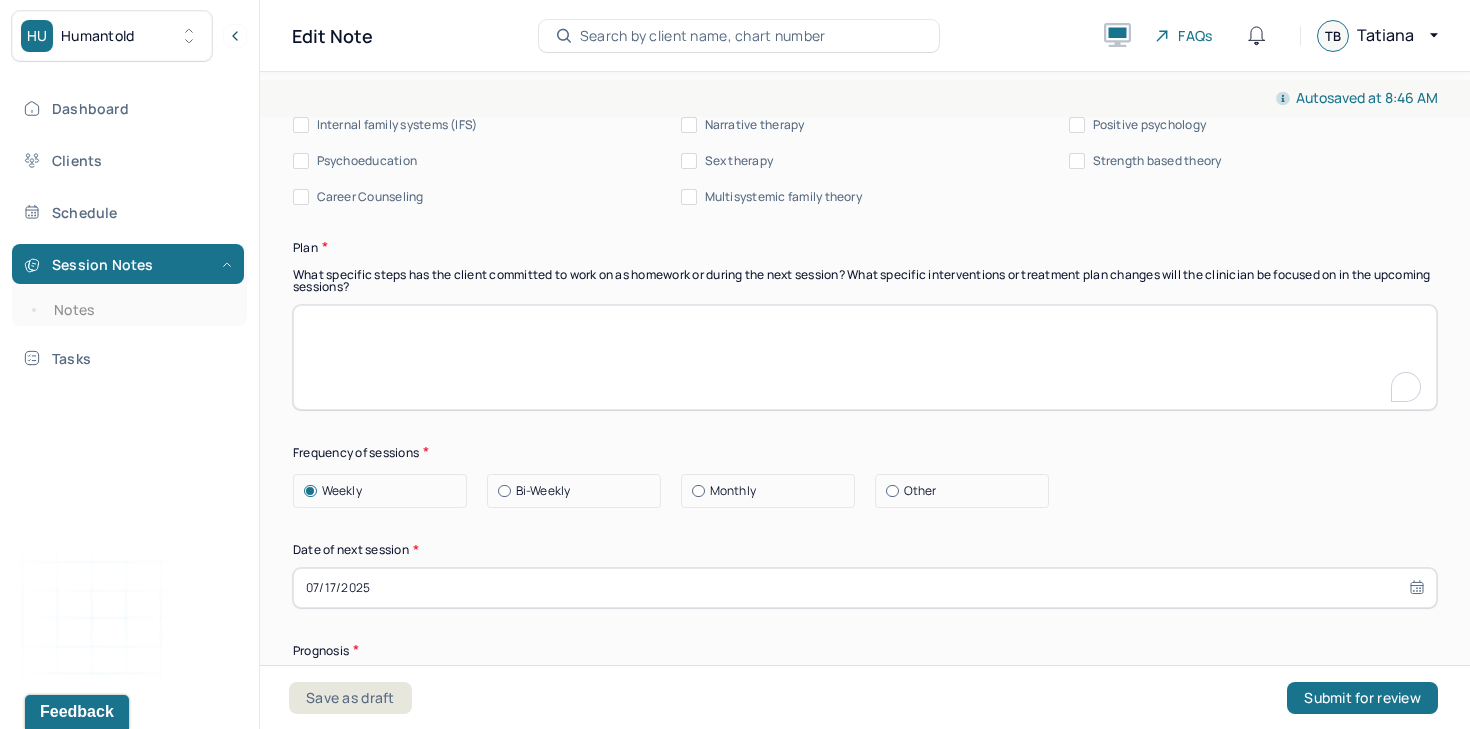 click at bounding box center [865, 357] 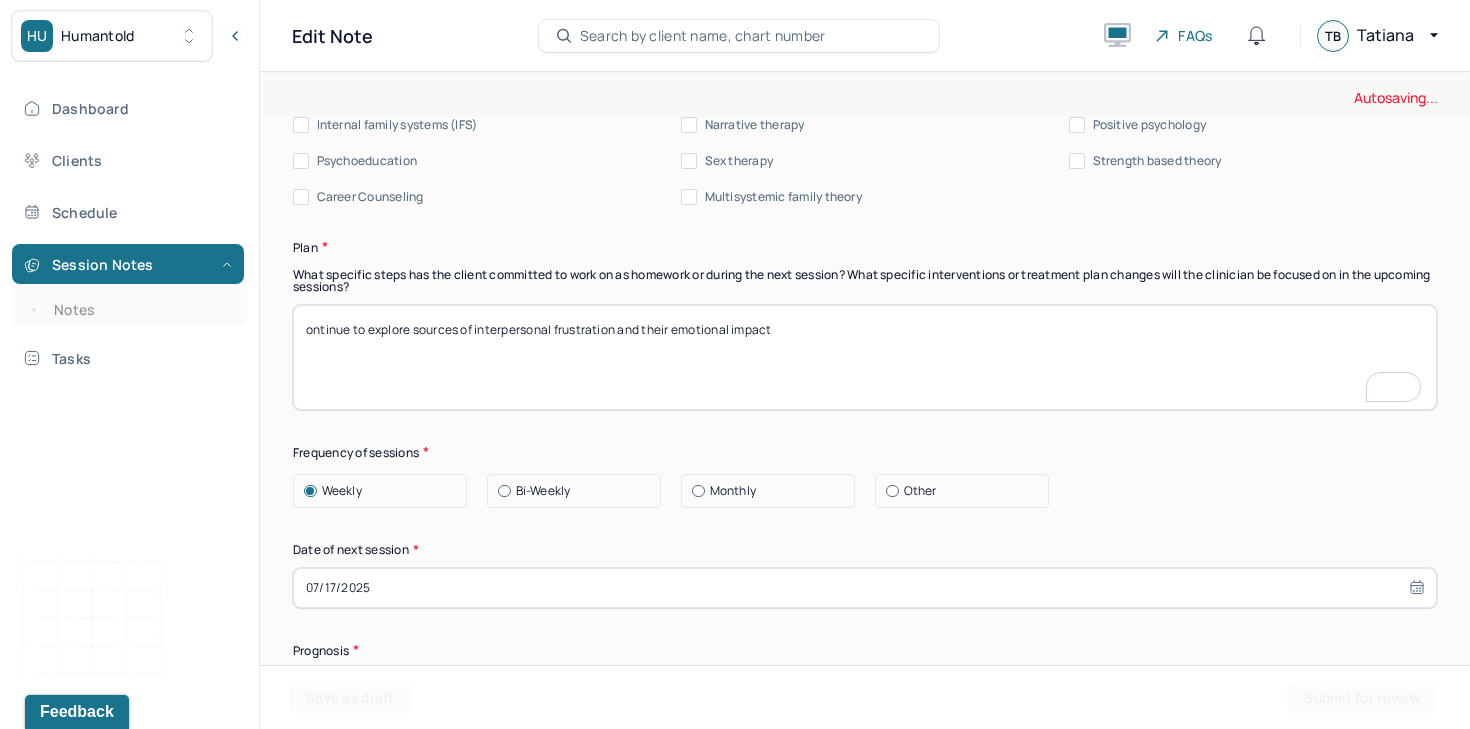 click on "ontinue to explore sources of interpersonal frustration and their emotional impact" at bounding box center [865, 357] 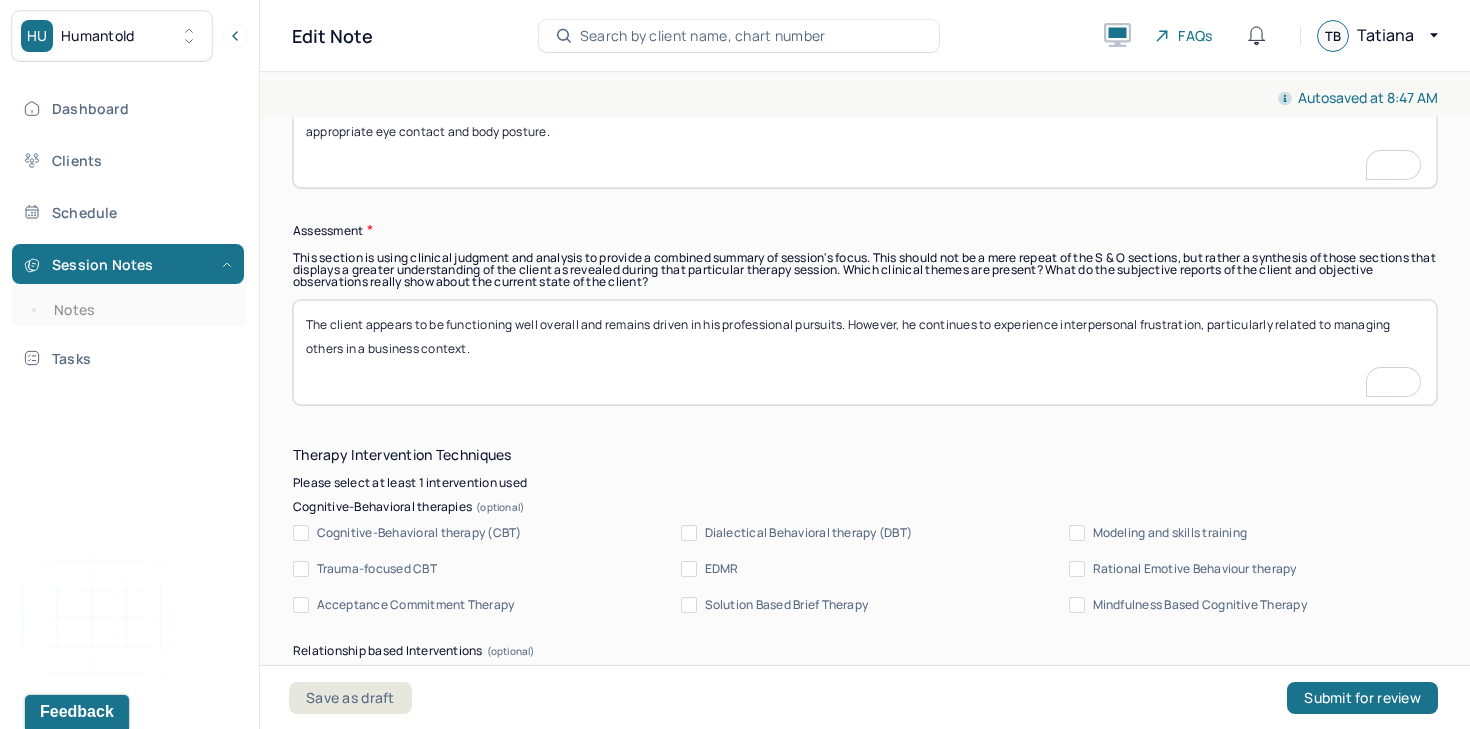 type on "Continue to explore sources of interpersonal frustration and their emotional impact" 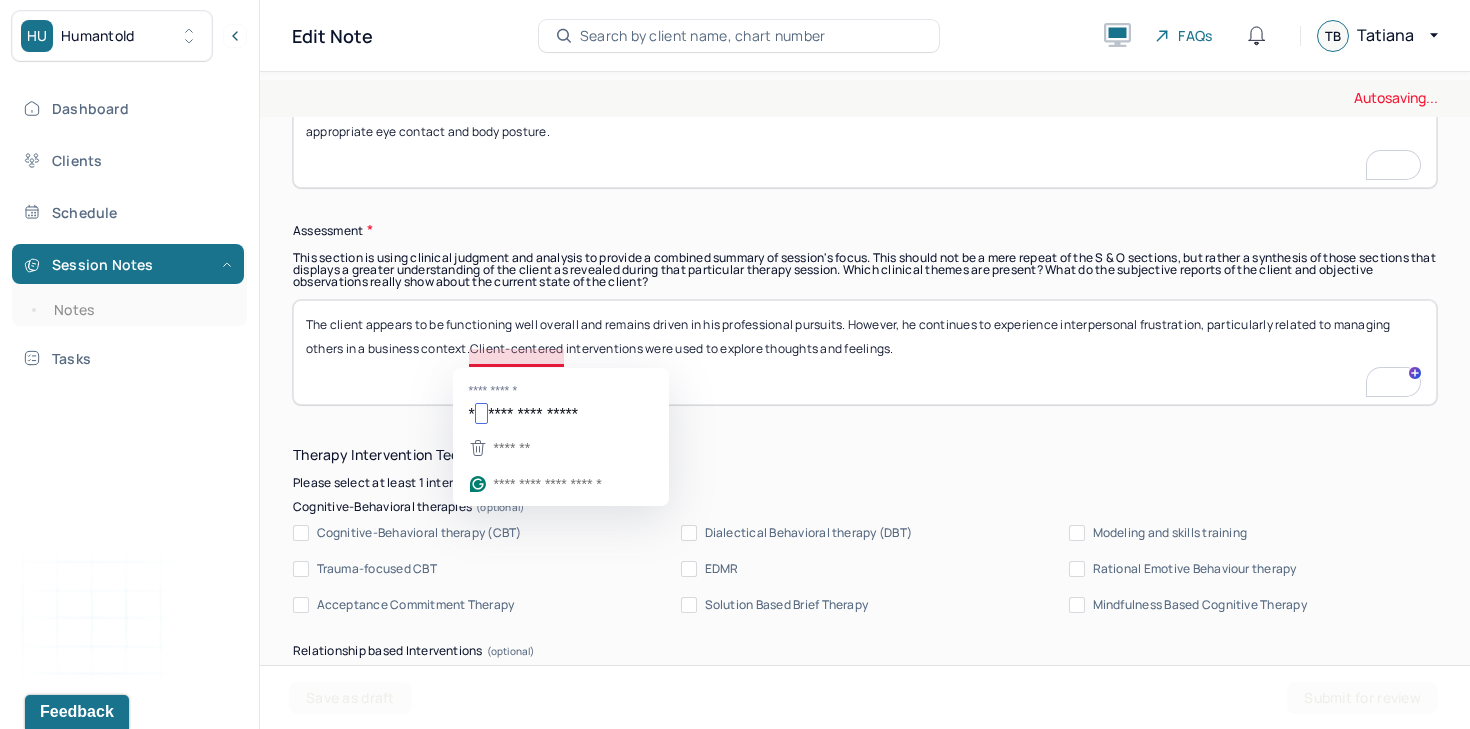 click on "The client appears to be functioning well overall and remains driven in his professional pursuits. However, he continues to experience interpersonal frustration, particularly related to managing others in a business context." at bounding box center (865, 352) 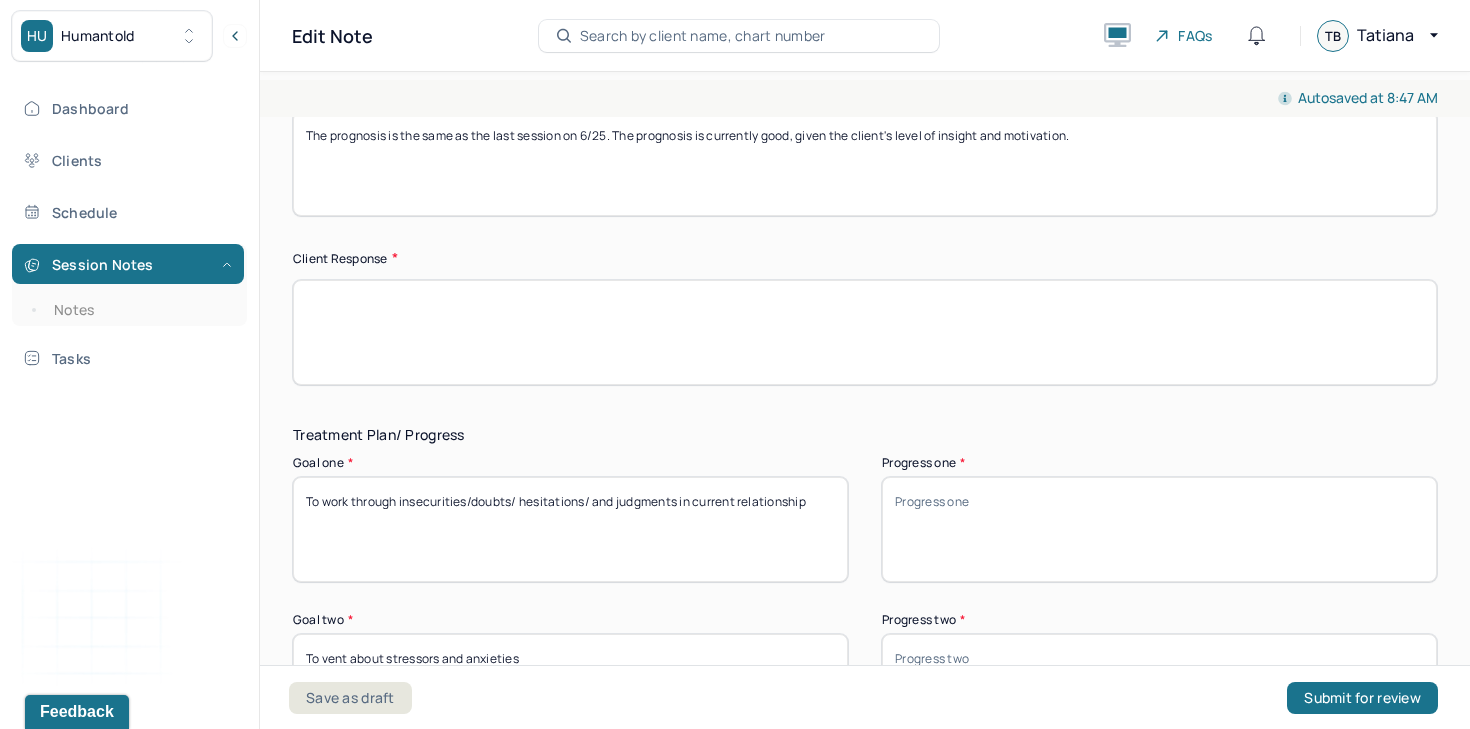 type on "The client appears to be functioning well overall and remains driven in his professional pursuits. However, he continues to experience interpersonal frustration, particularly related to managing others in a business context. Client-centered interventions were used to explore thoughts and feelings." 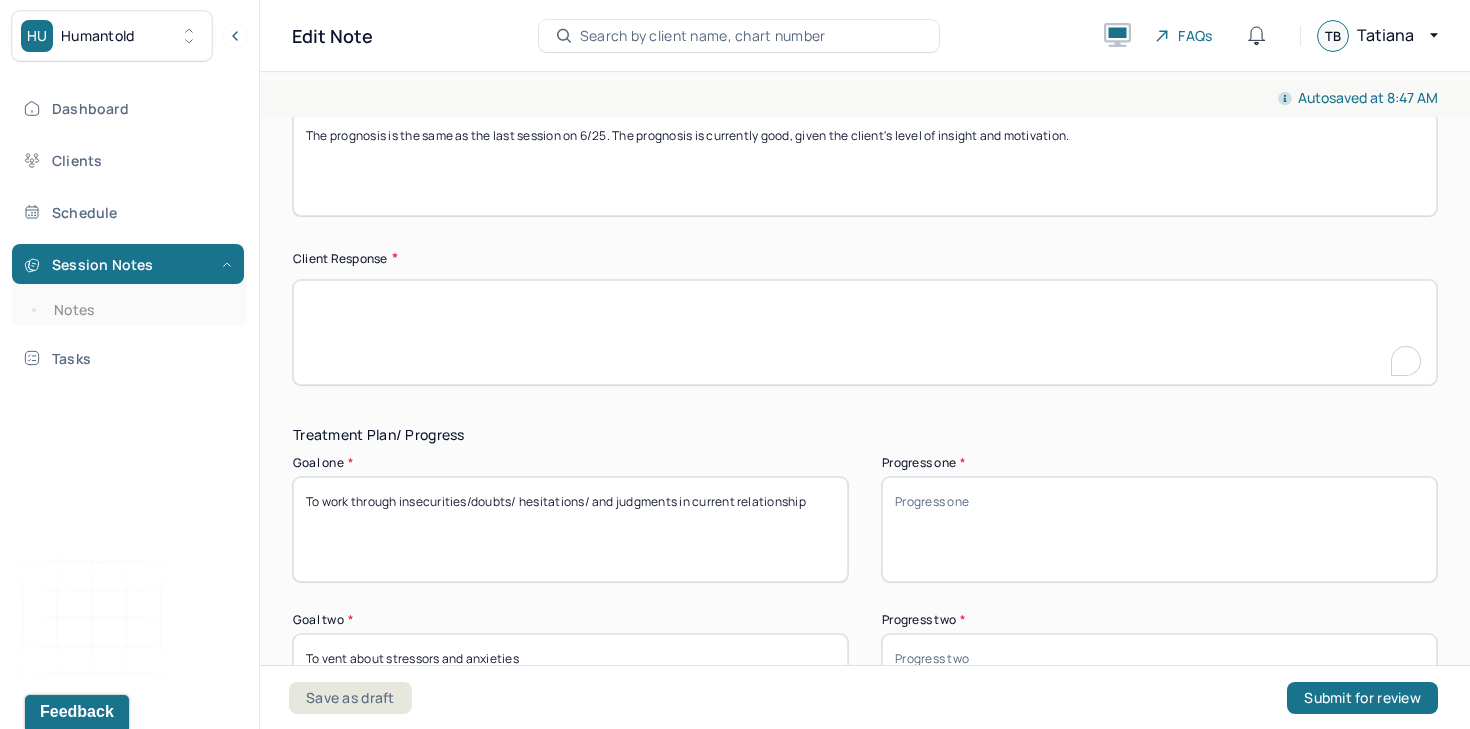 paste on "The client was engaged and receptive throughout the session. He responded thoughtfully to reflective questions aimed at exploring the emotional impact of his work-related stress." 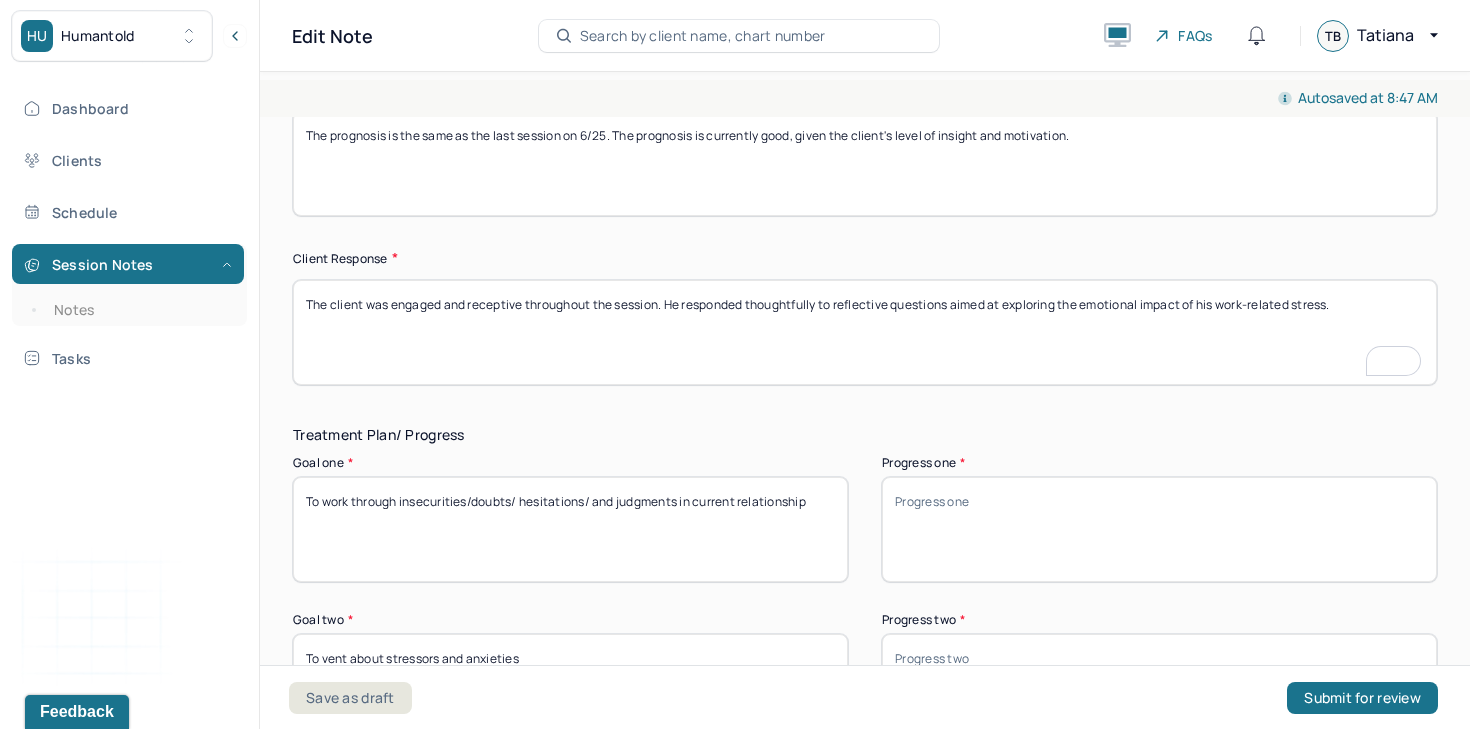 type on "The client was engaged and receptive throughout the session. He responded thoughtfully to reflective questions aimed at exploring the emotional impact of his work-related stress." 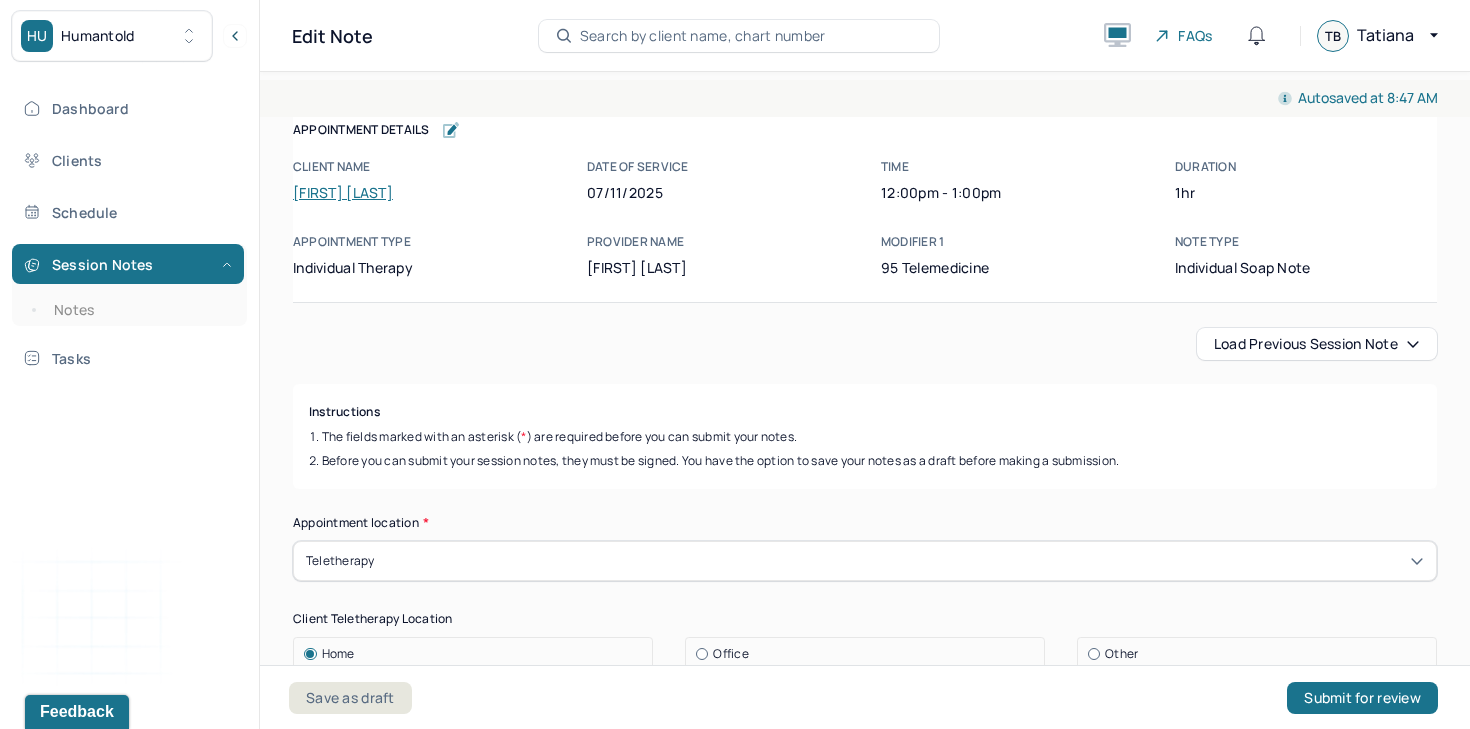 scroll, scrollTop: 0, scrollLeft: 0, axis: both 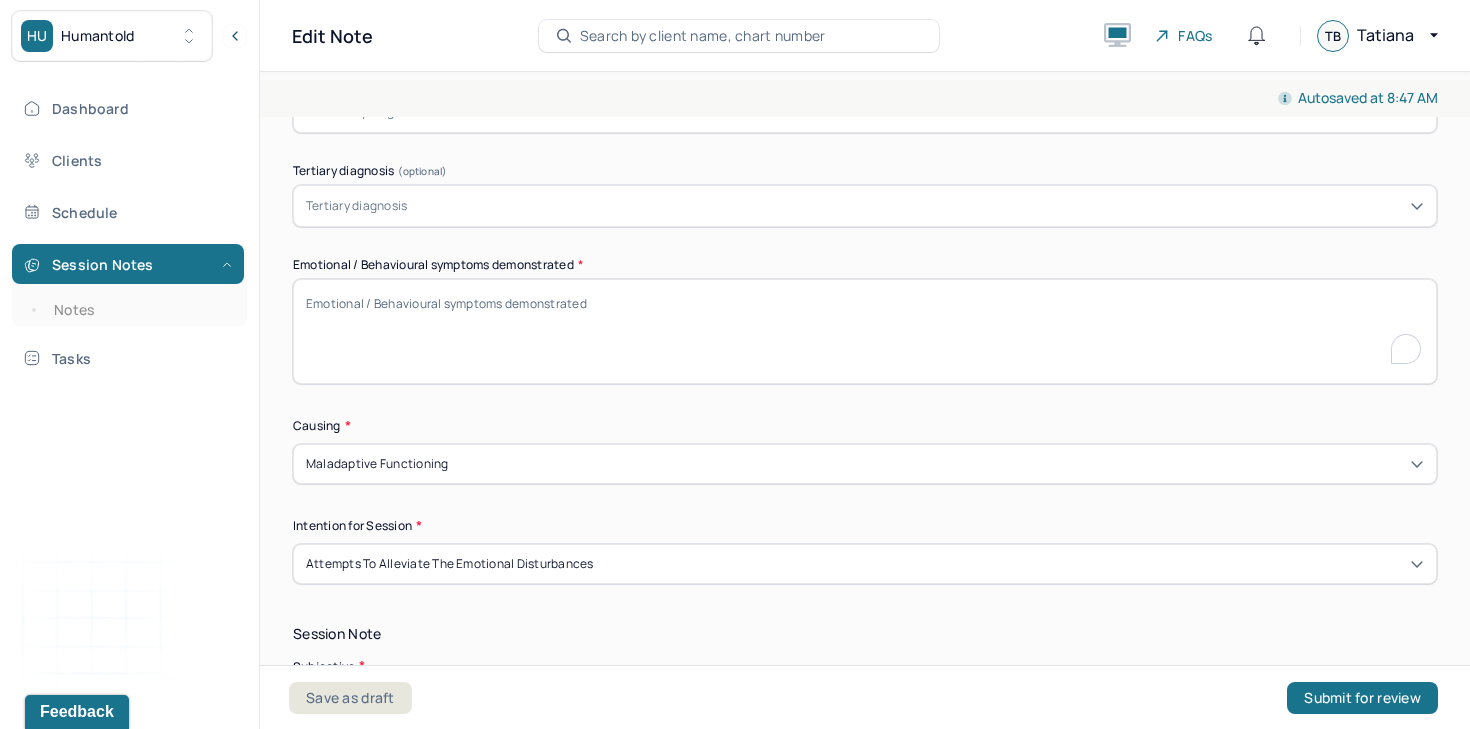 click on "Emotional / Behavioural symptoms demonstrated *" at bounding box center (865, 331) 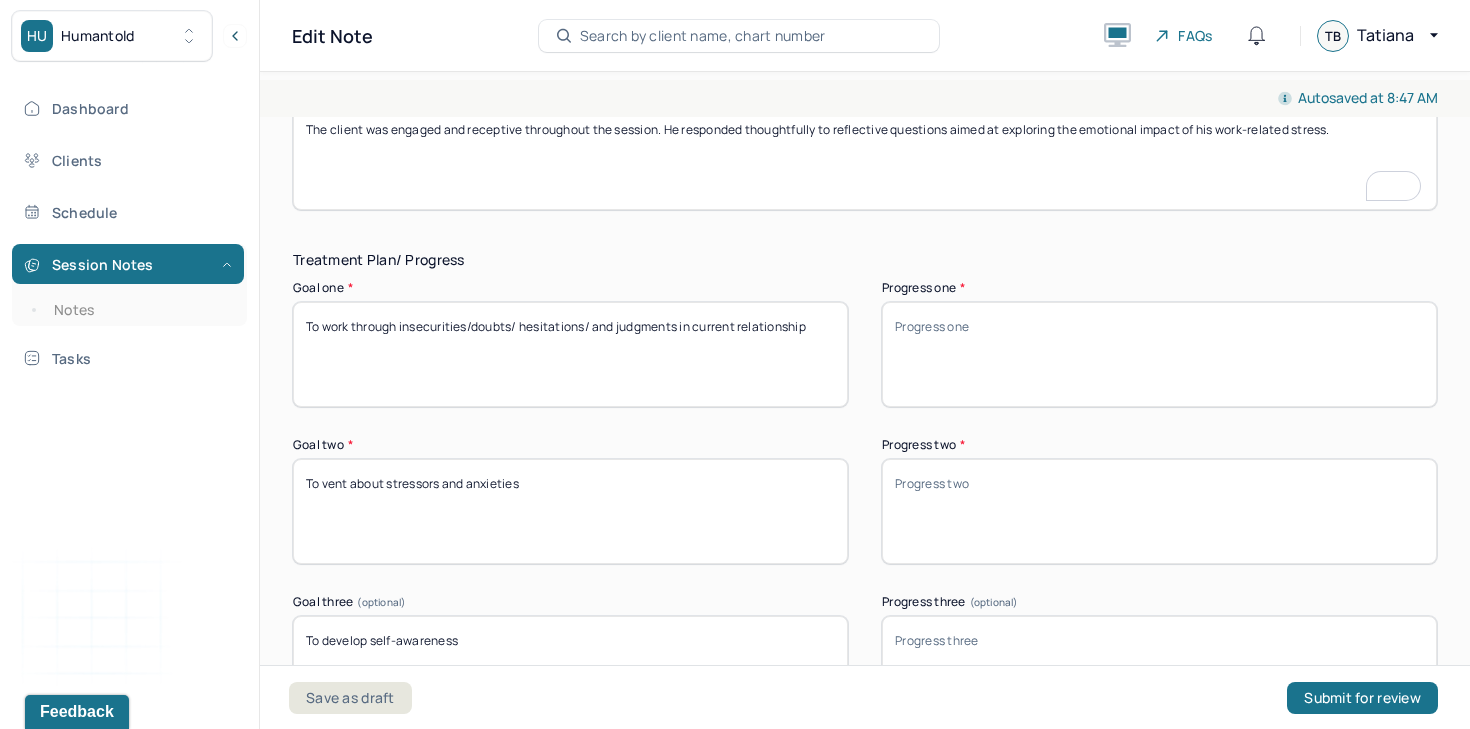 type on "During the session, the client maintained a calm and composed demeanor. His mood appeared euthymic, and affect remained congruent and appropriate to the content discussed. While reflecting on tenant-related frustrations, he exhibited mild tension in tone and facial expression, but remained emotionally regulated." 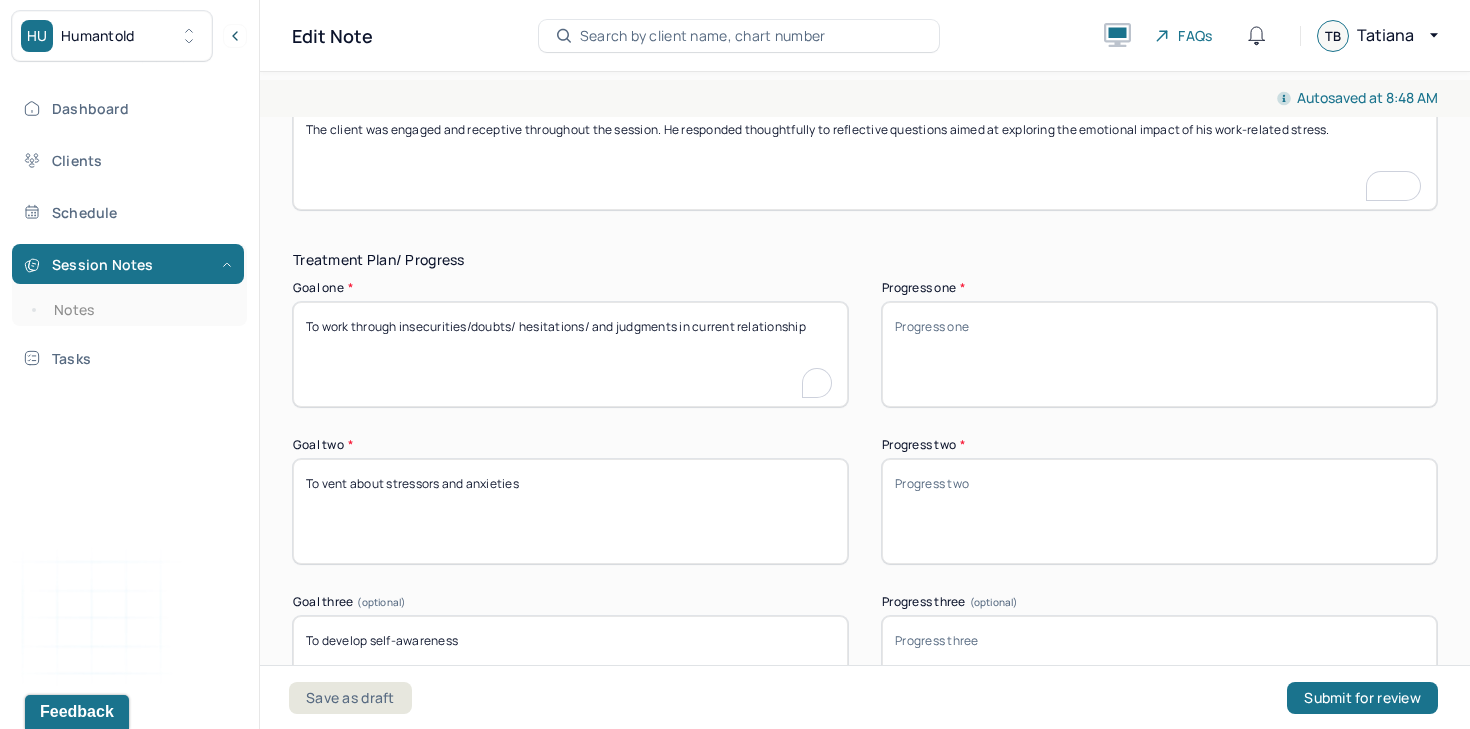 click on "To work through insecurities/doubts/ hesitations/ and judgments in current relationship" at bounding box center (570, 354) 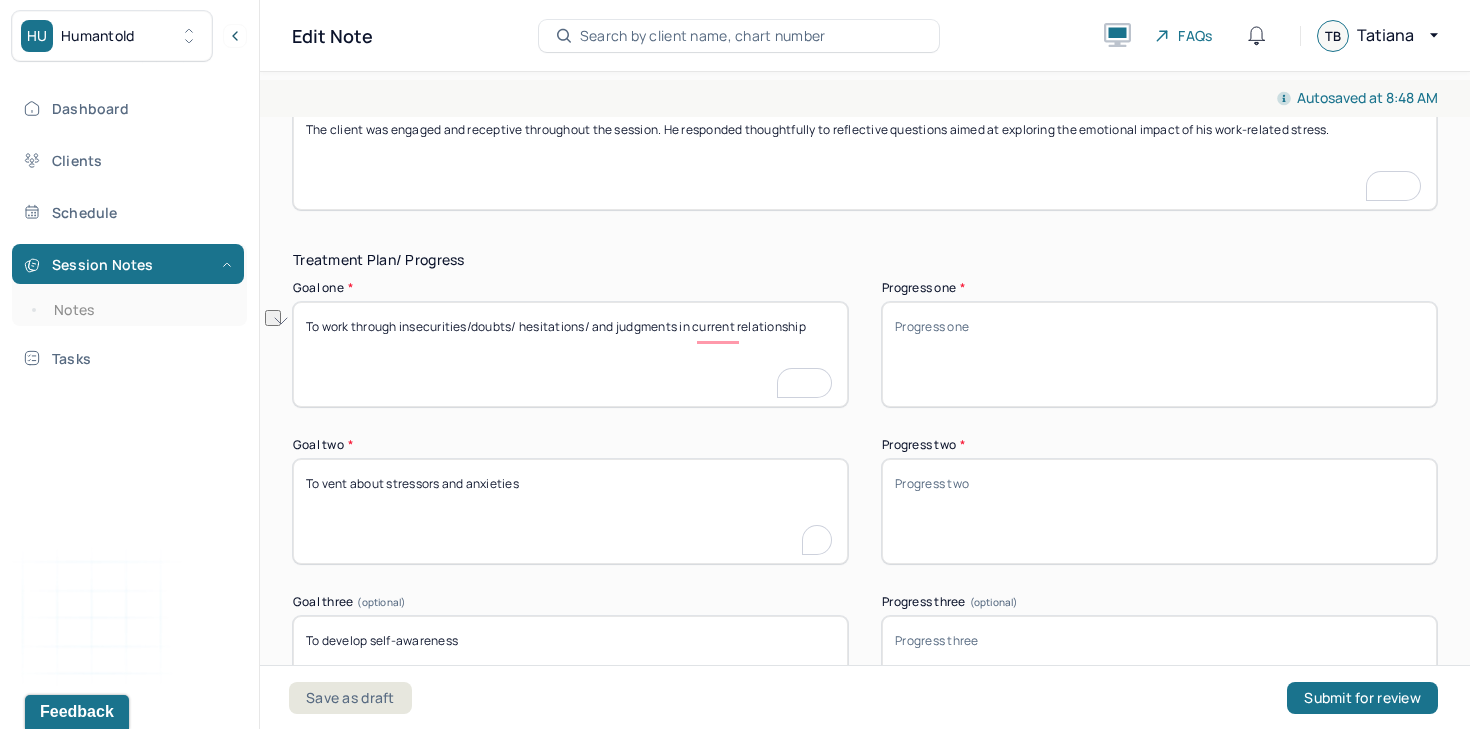 click on "To vent about stressors and anxieties" at bounding box center (570, 511) 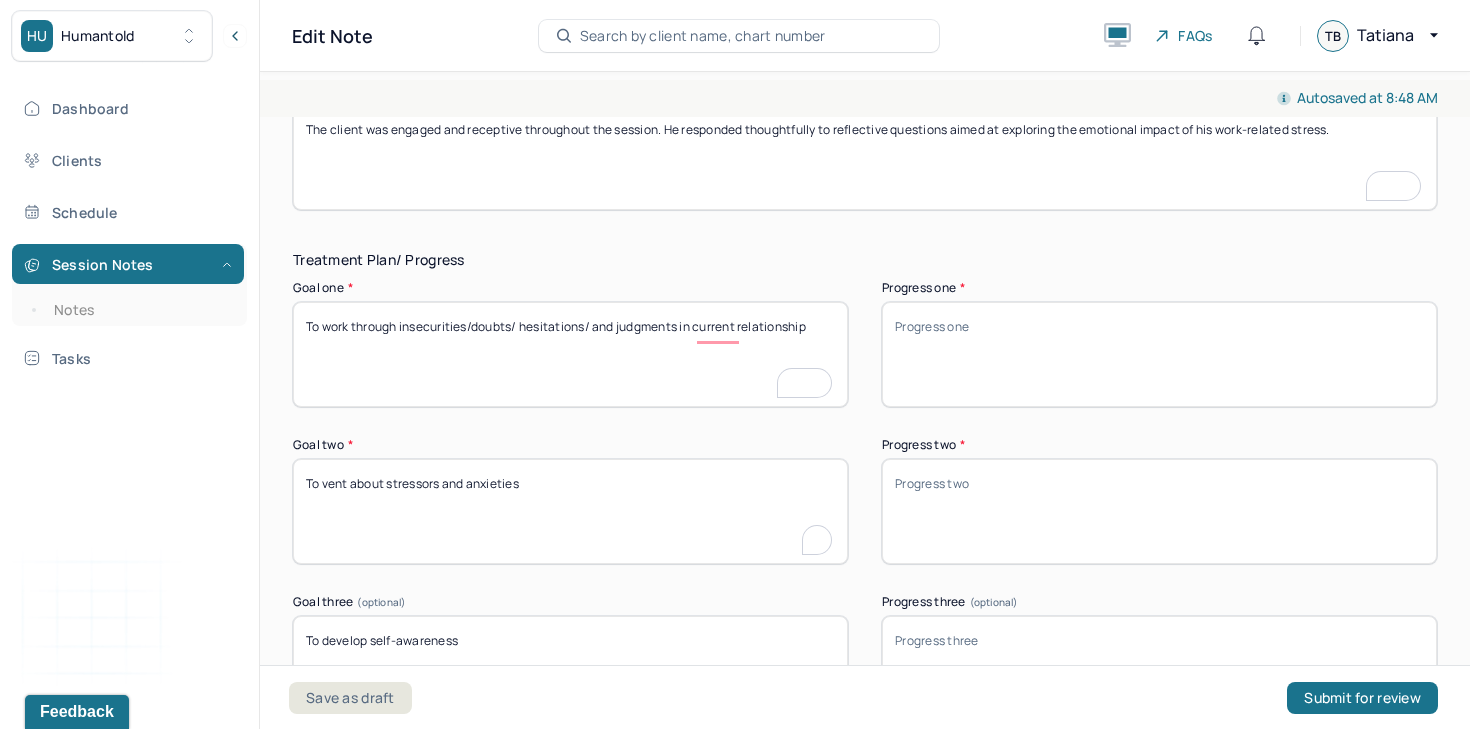 click on "To vent about stressors and anxieties" at bounding box center (570, 511) 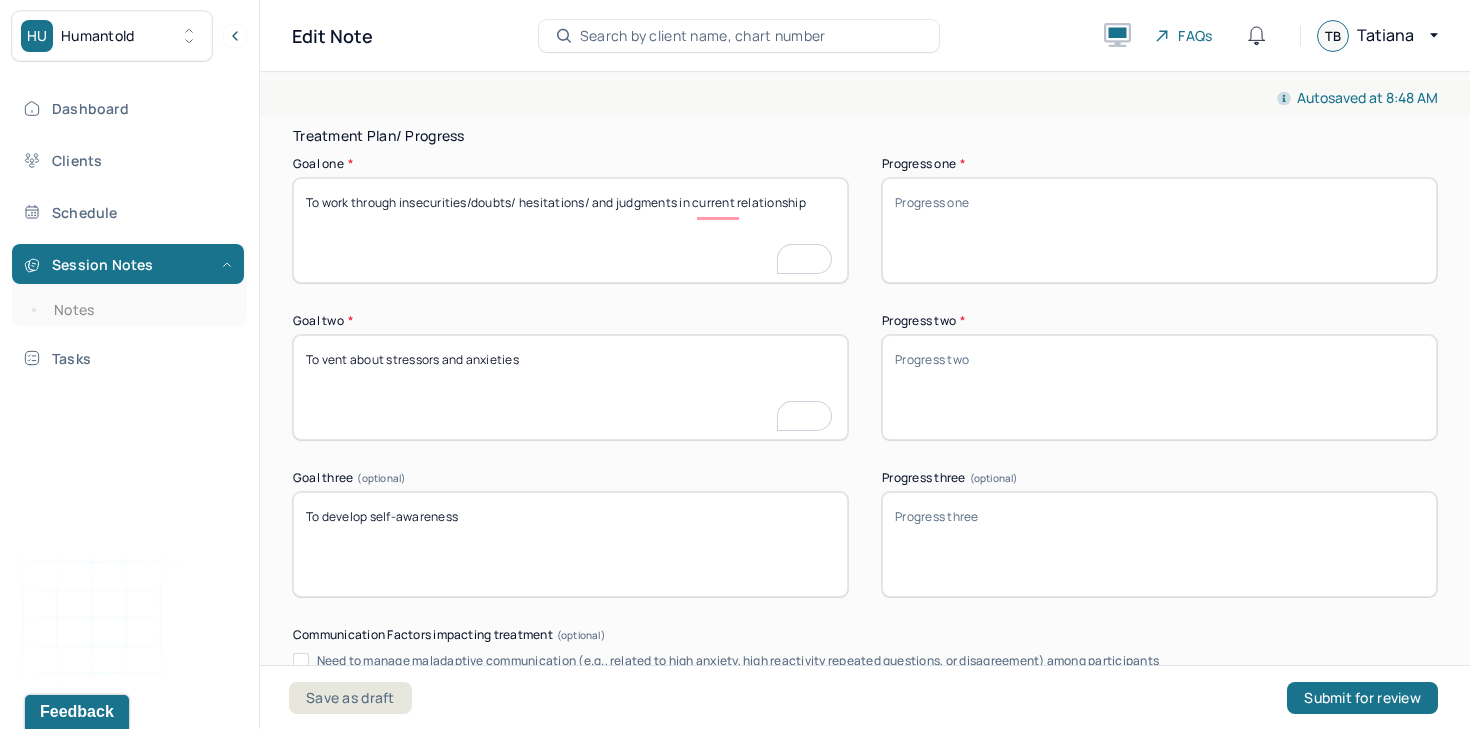 click on "To develop self-awareness" at bounding box center [570, 544] 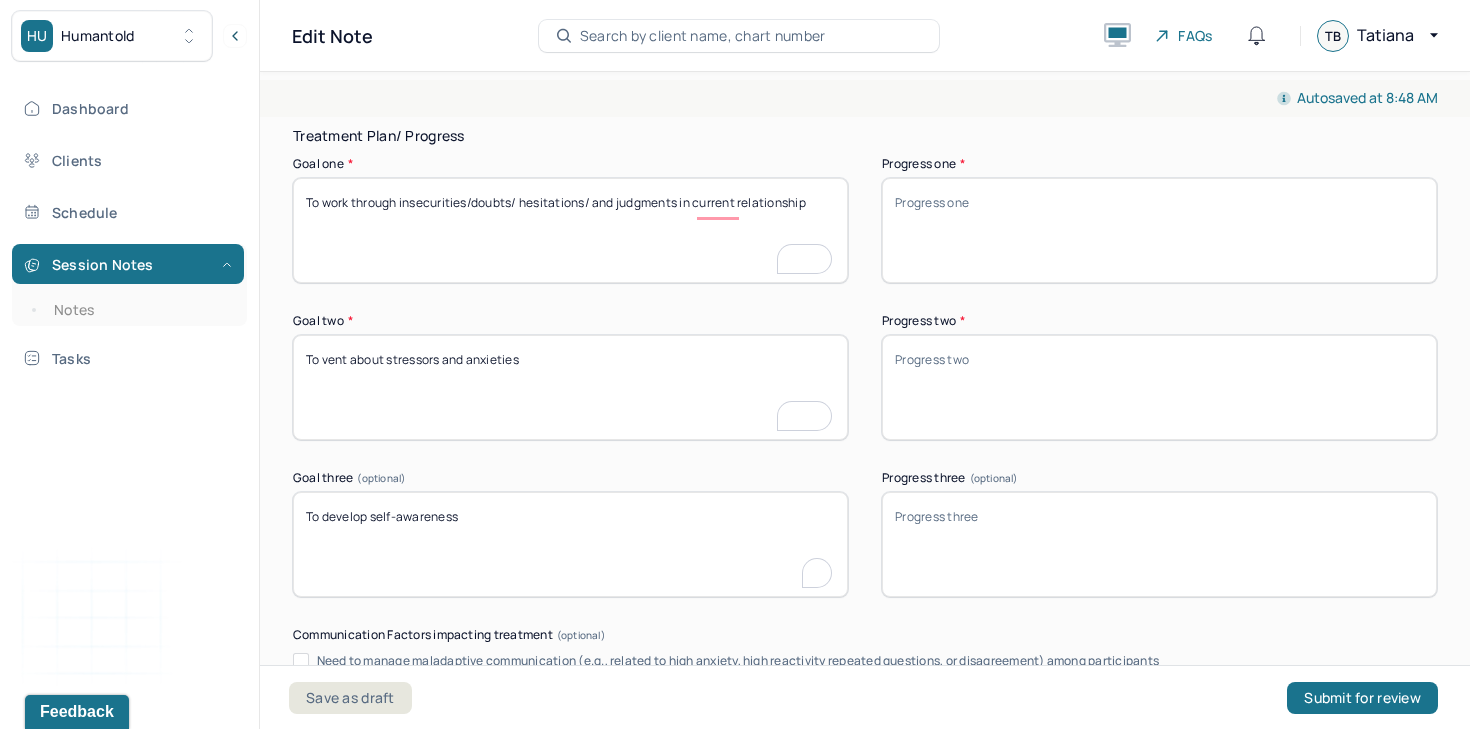 click on "To develop self-awareness" at bounding box center (570, 544) 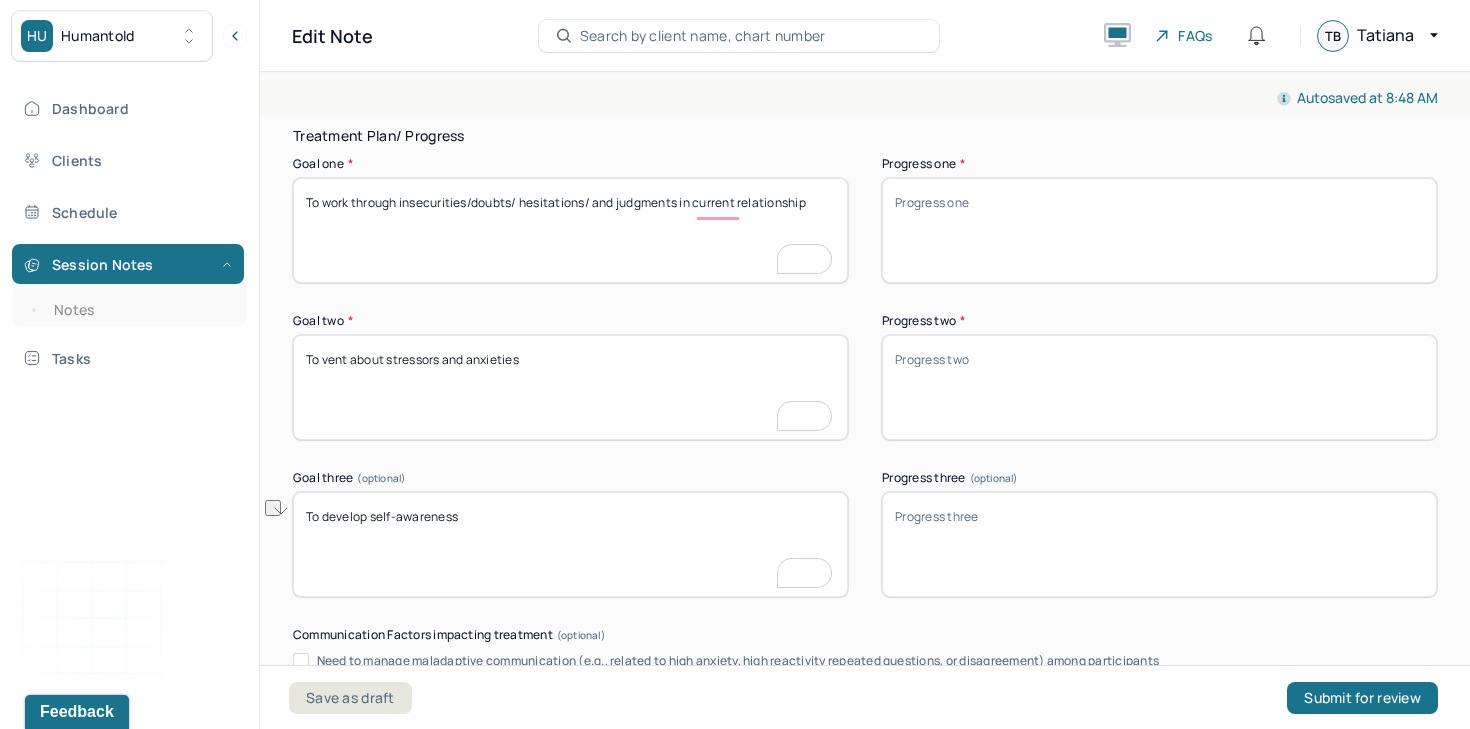 click on "Progress two *" at bounding box center (1159, 387) 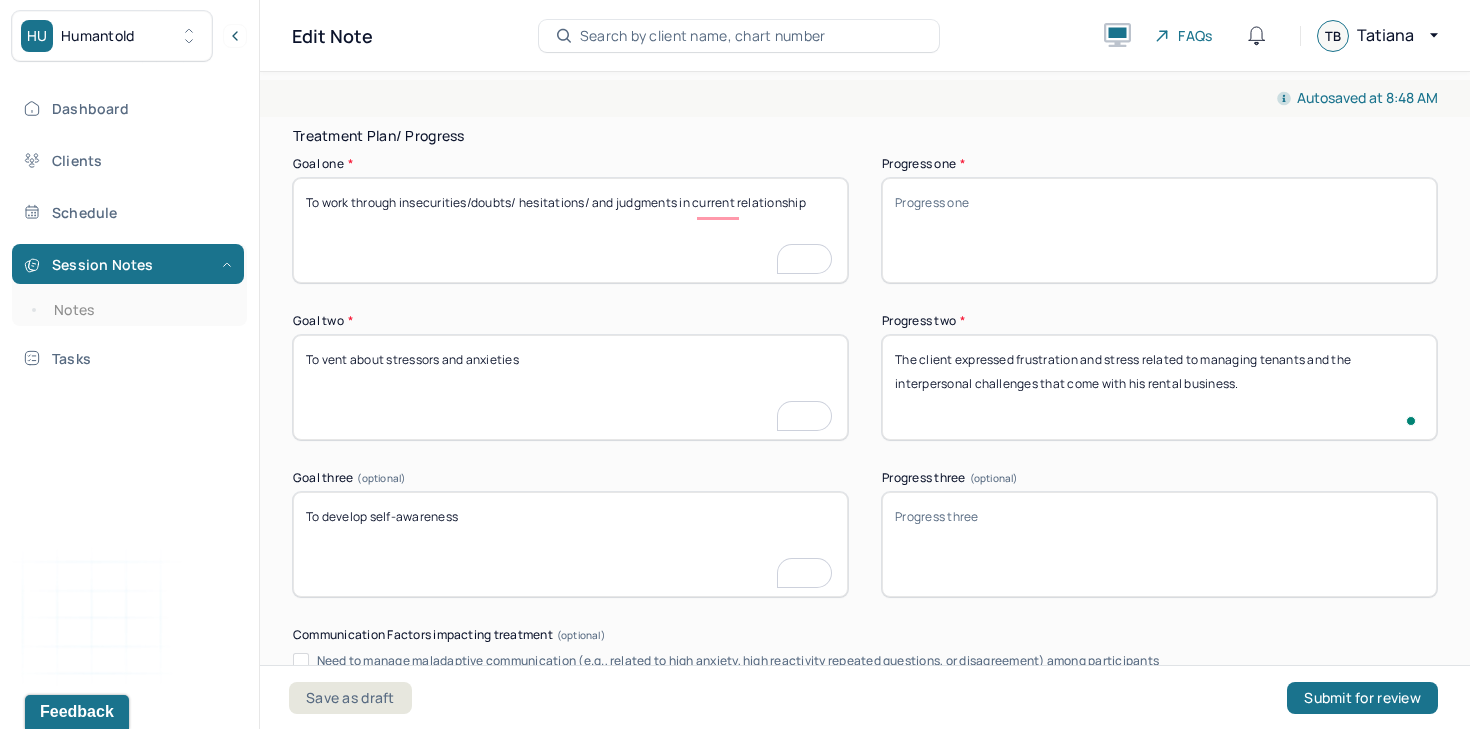type on "The client expressed frustration and stress related to managing tenants and the interpersonal challenges that come with his rental business." 